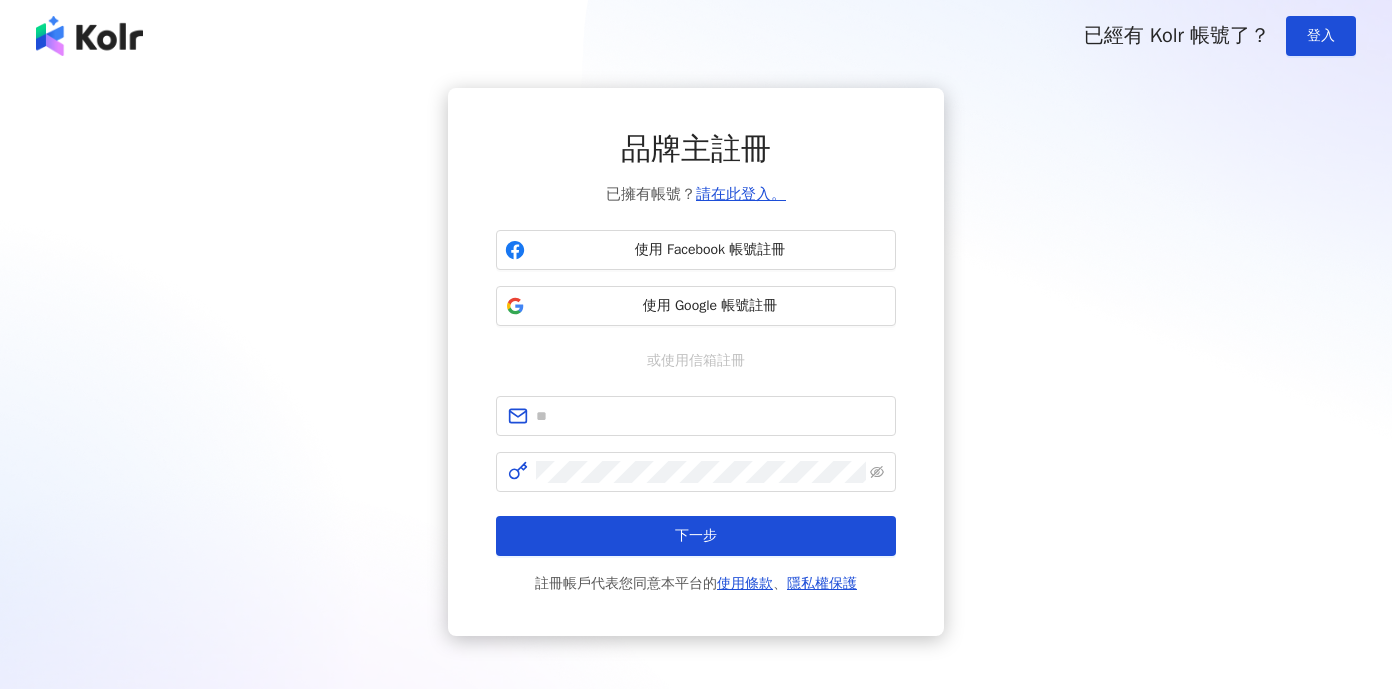 scroll, scrollTop: 0, scrollLeft: 0, axis: both 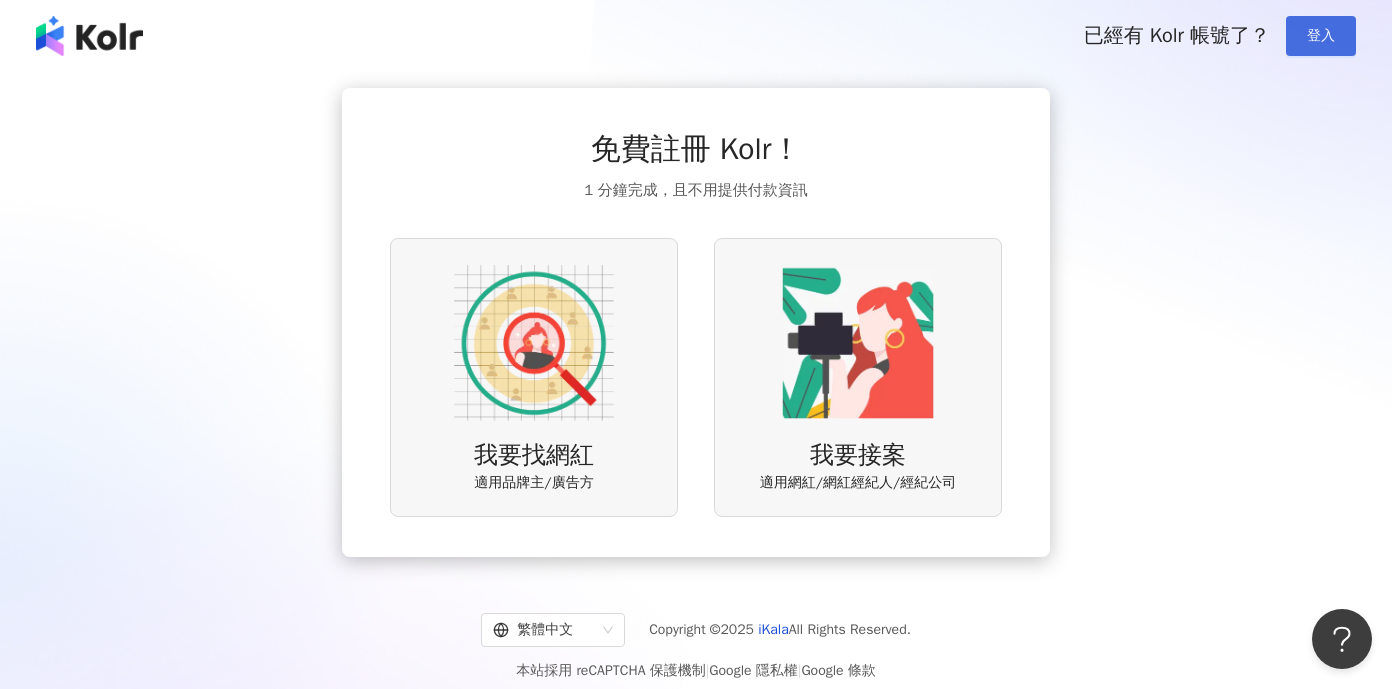click on "登入" at bounding box center [1321, 36] 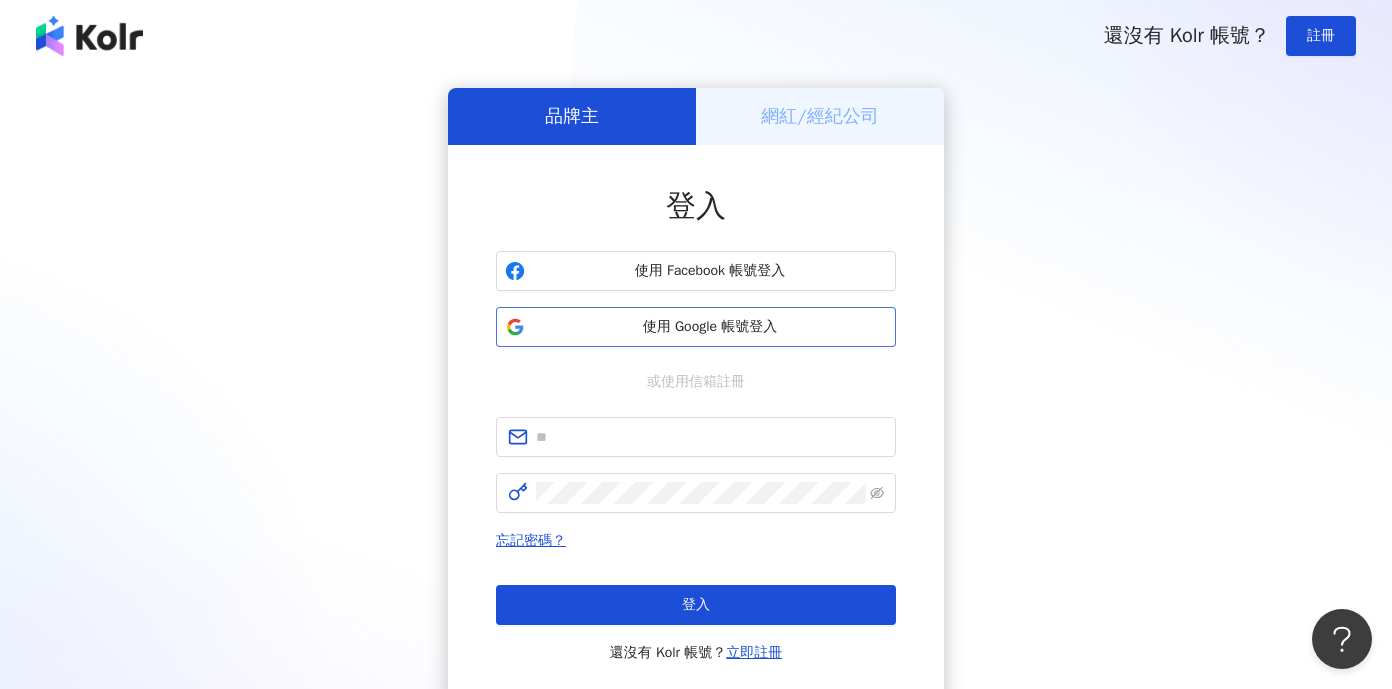 click on "使用 Google 帳號登入" at bounding box center [710, 327] 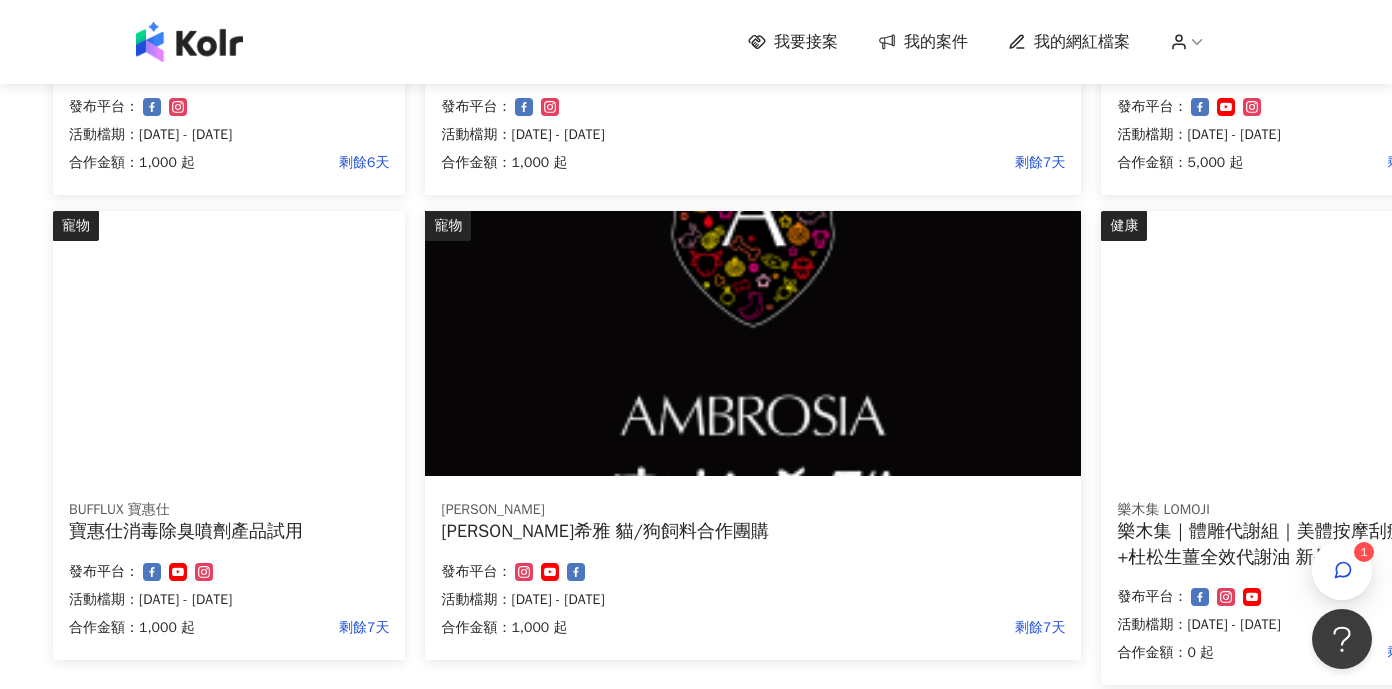 scroll, scrollTop: 1422, scrollLeft: 93, axis: both 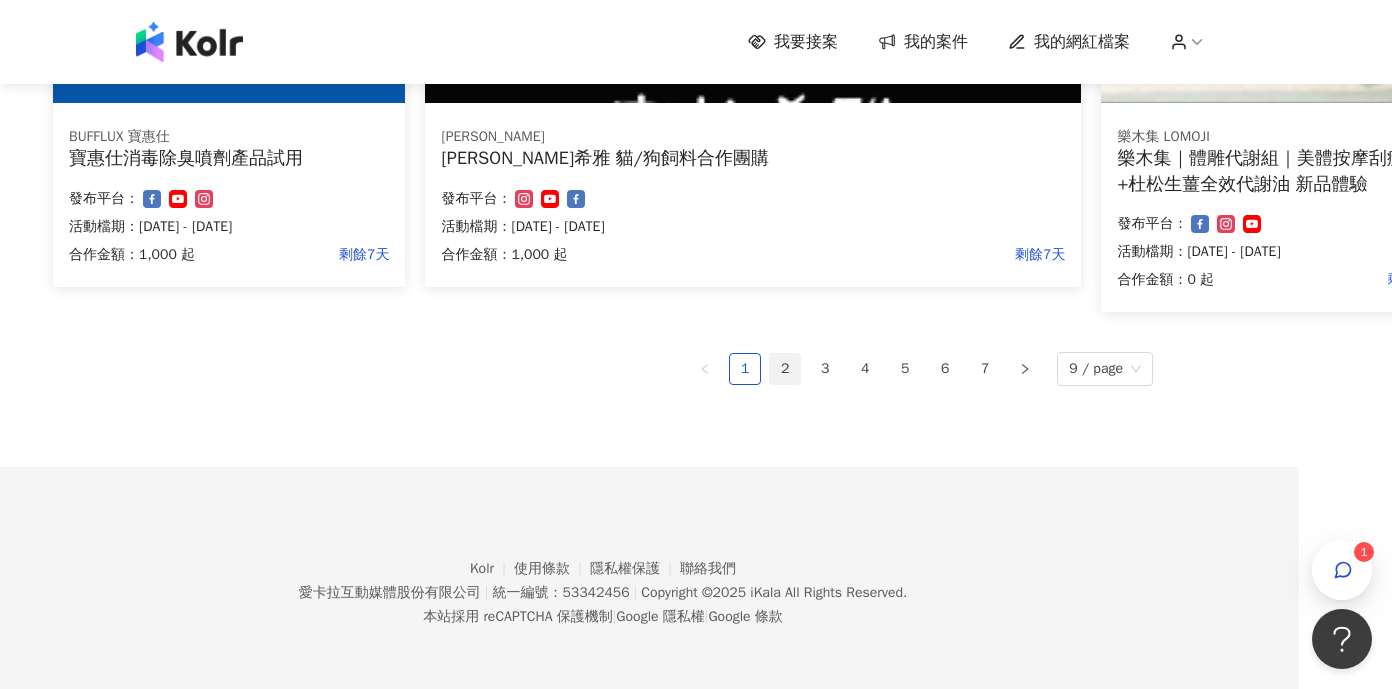 click on "2" at bounding box center [785, 369] 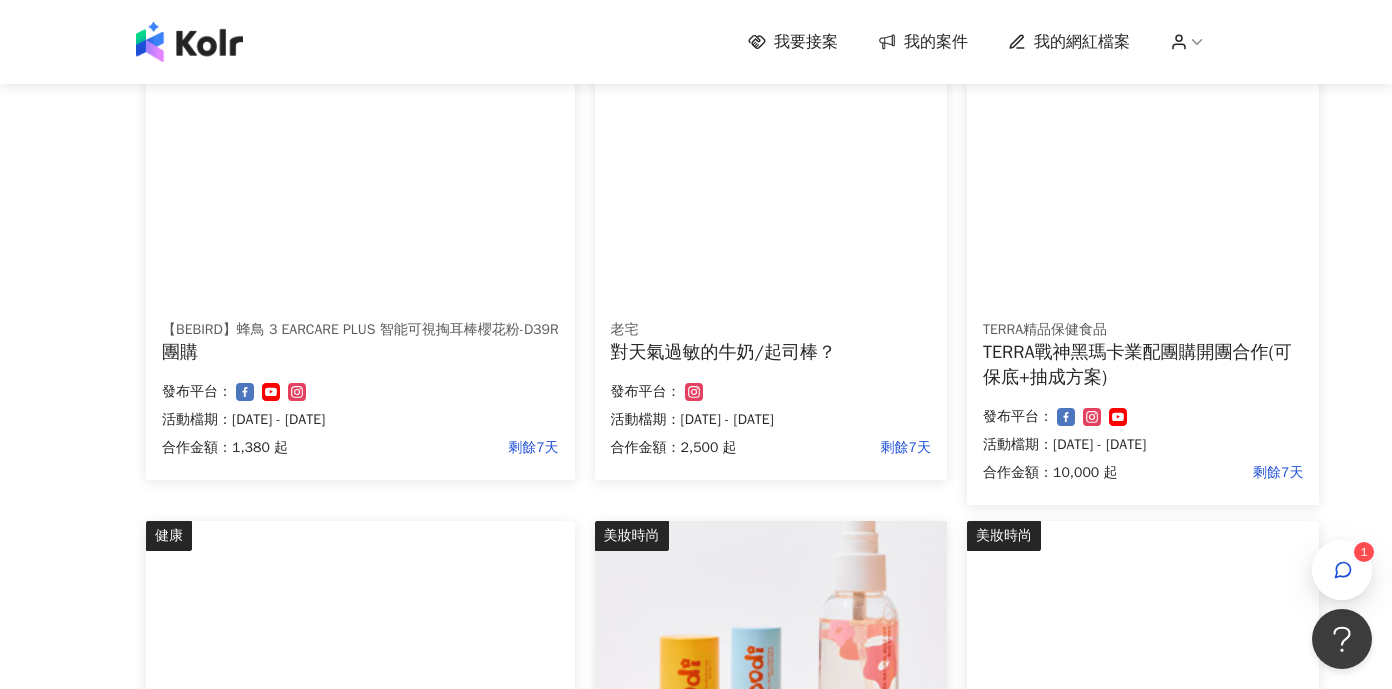 scroll, scrollTop: 656, scrollLeft: 0, axis: vertical 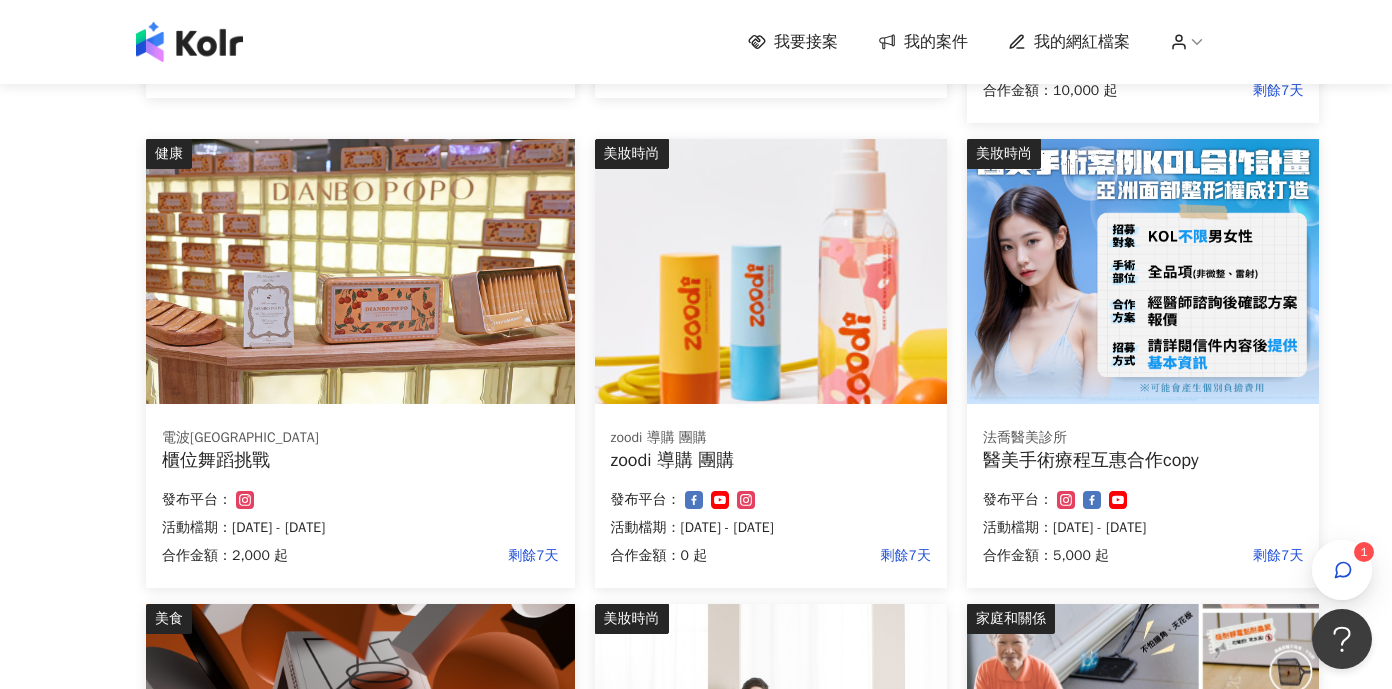 click at bounding box center [360, 271] 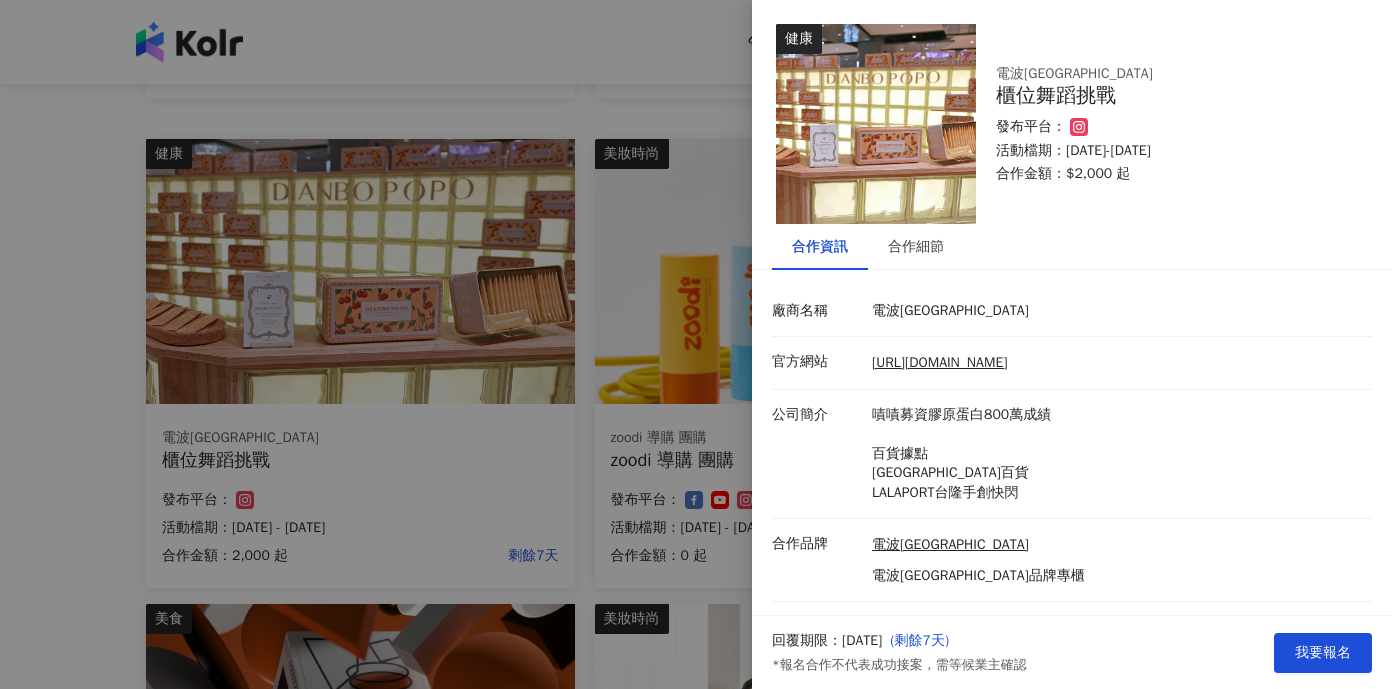 scroll, scrollTop: 36, scrollLeft: 0, axis: vertical 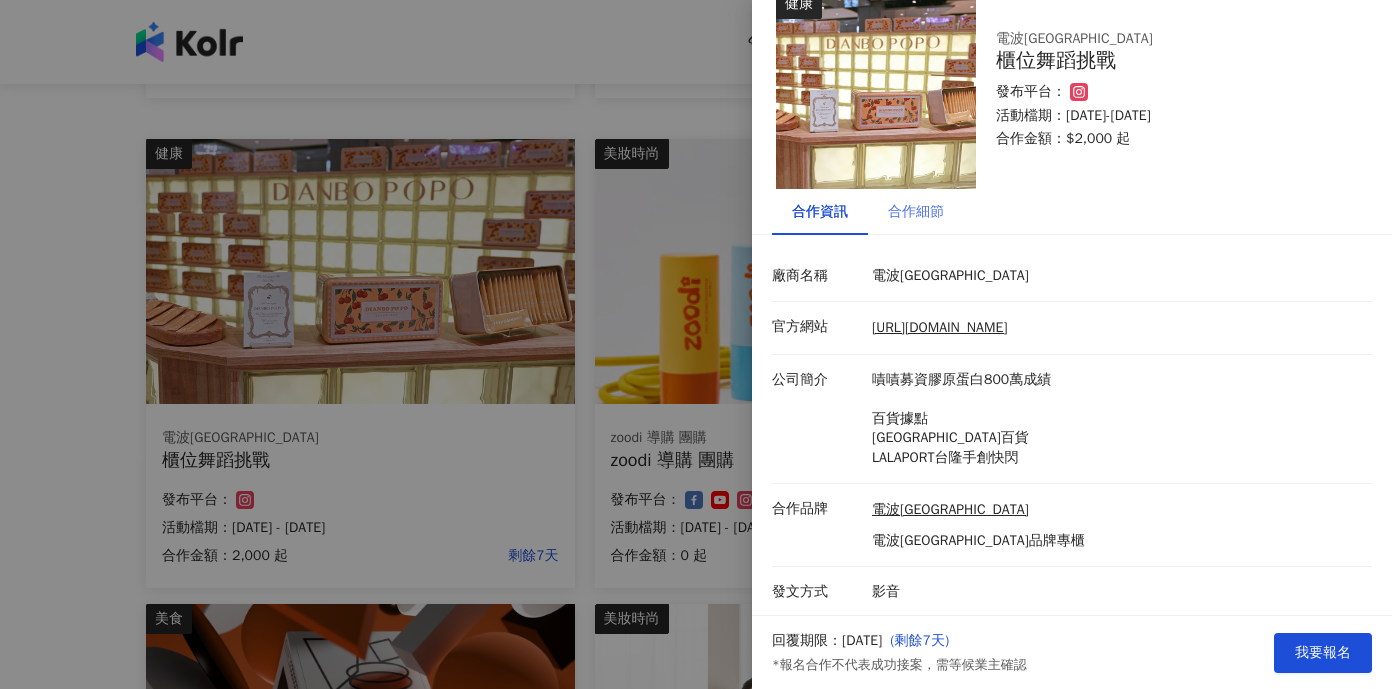 click on "合作細節" at bounding box center (916, 212) 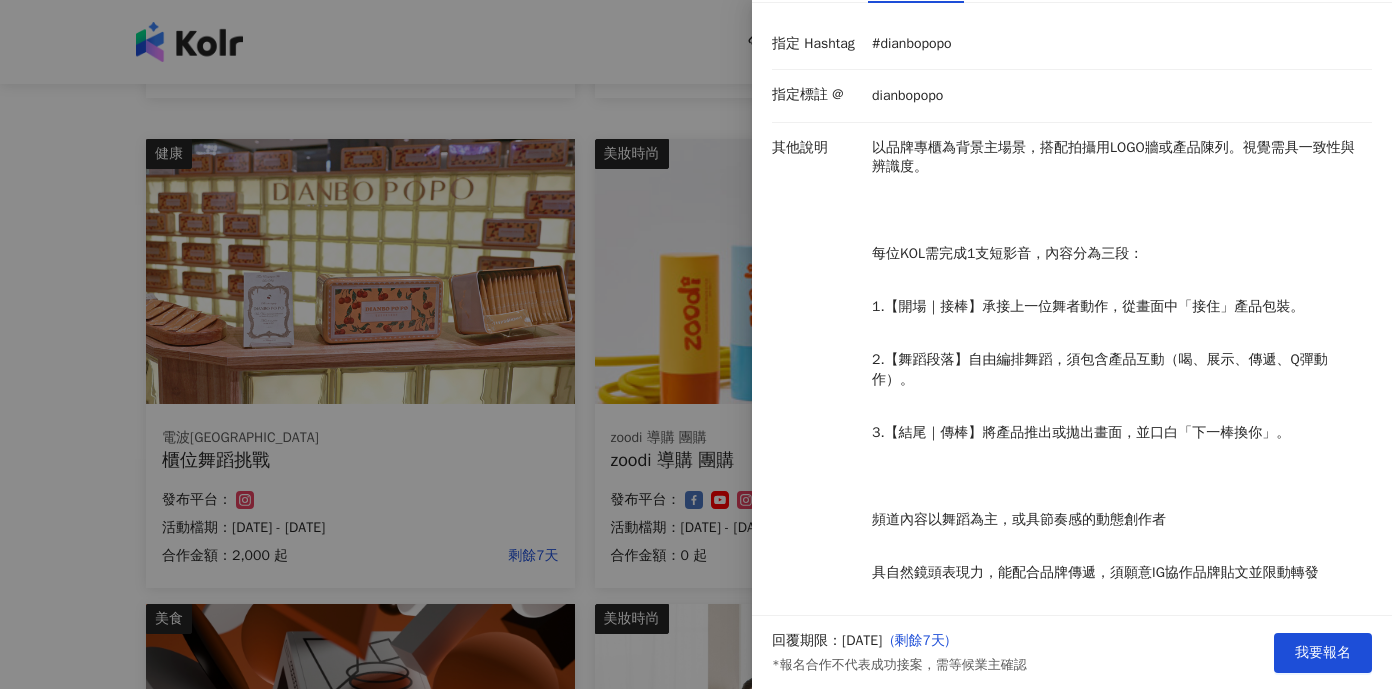scroll, scrollTop: 282, scrollLeft: 0, axis: vertical 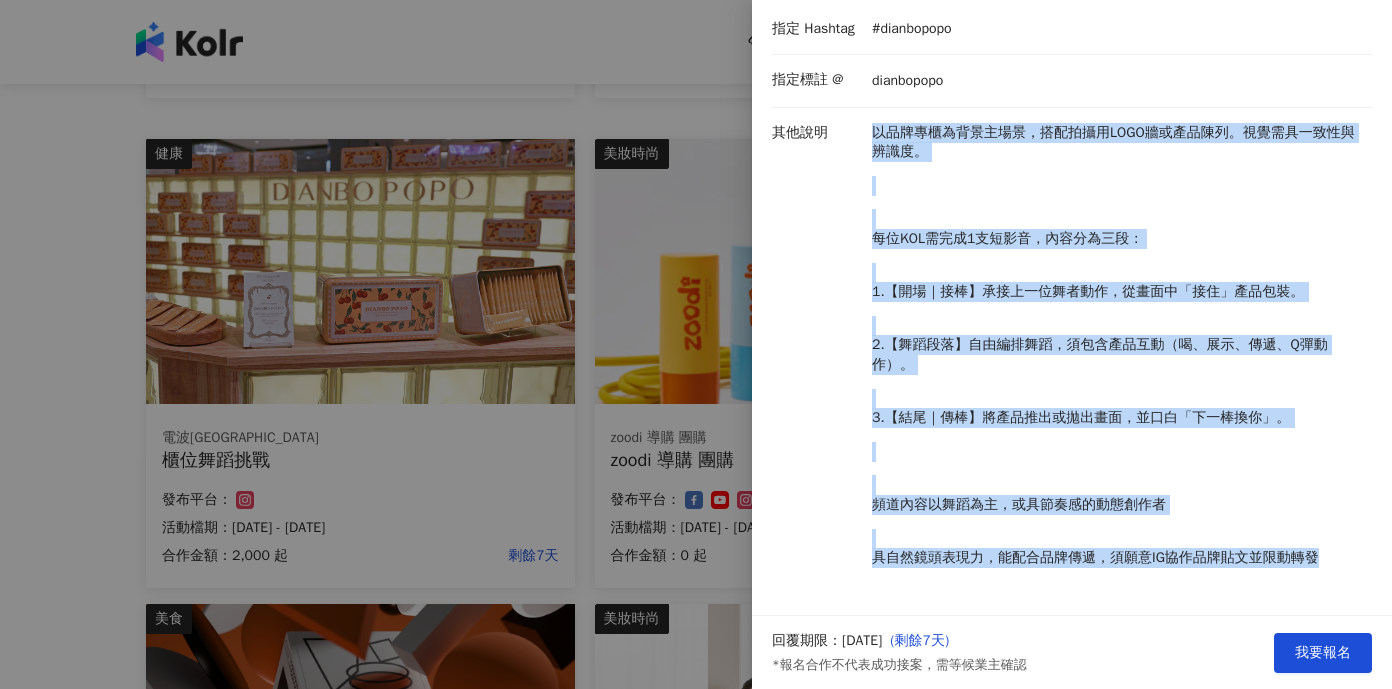 drag, startPoint x: 873, startPoint y: 132, endPoint x: 1350, endPoint y: 561, distance: 641.53723 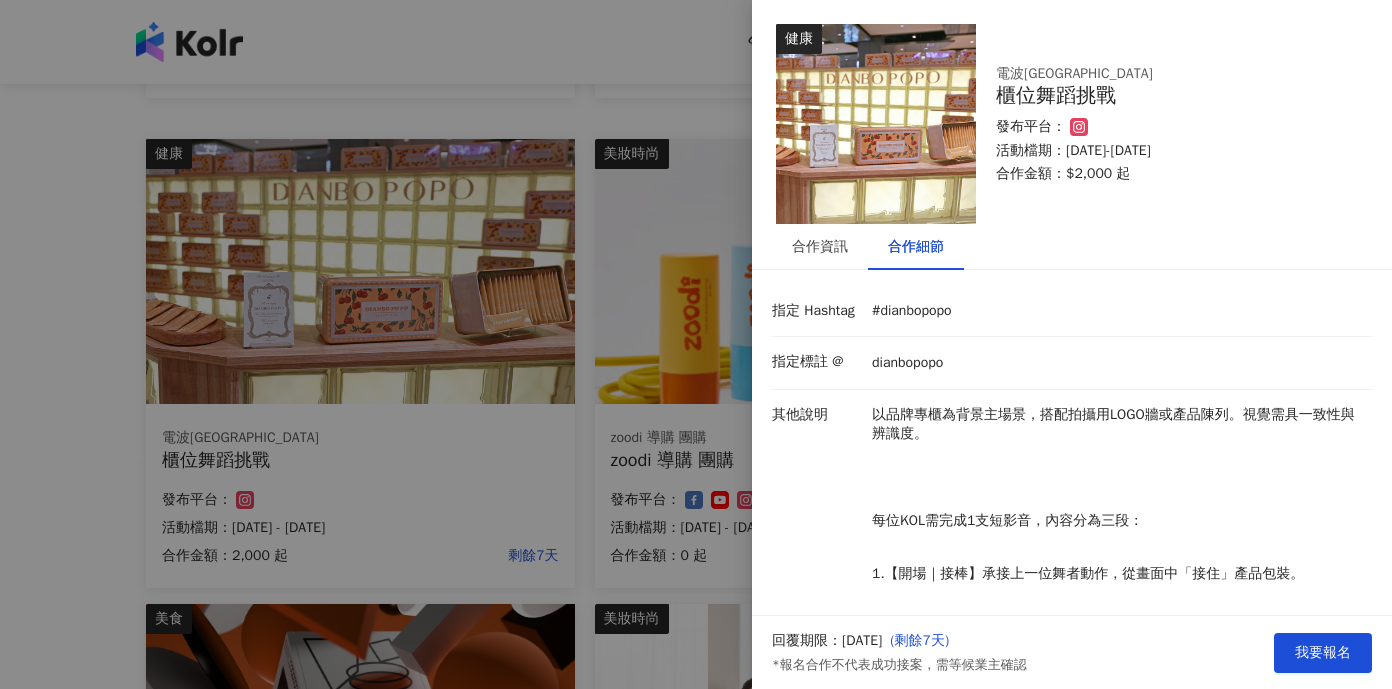 click on "合作資訊 合作細節" at bounding box center (1072, 247) 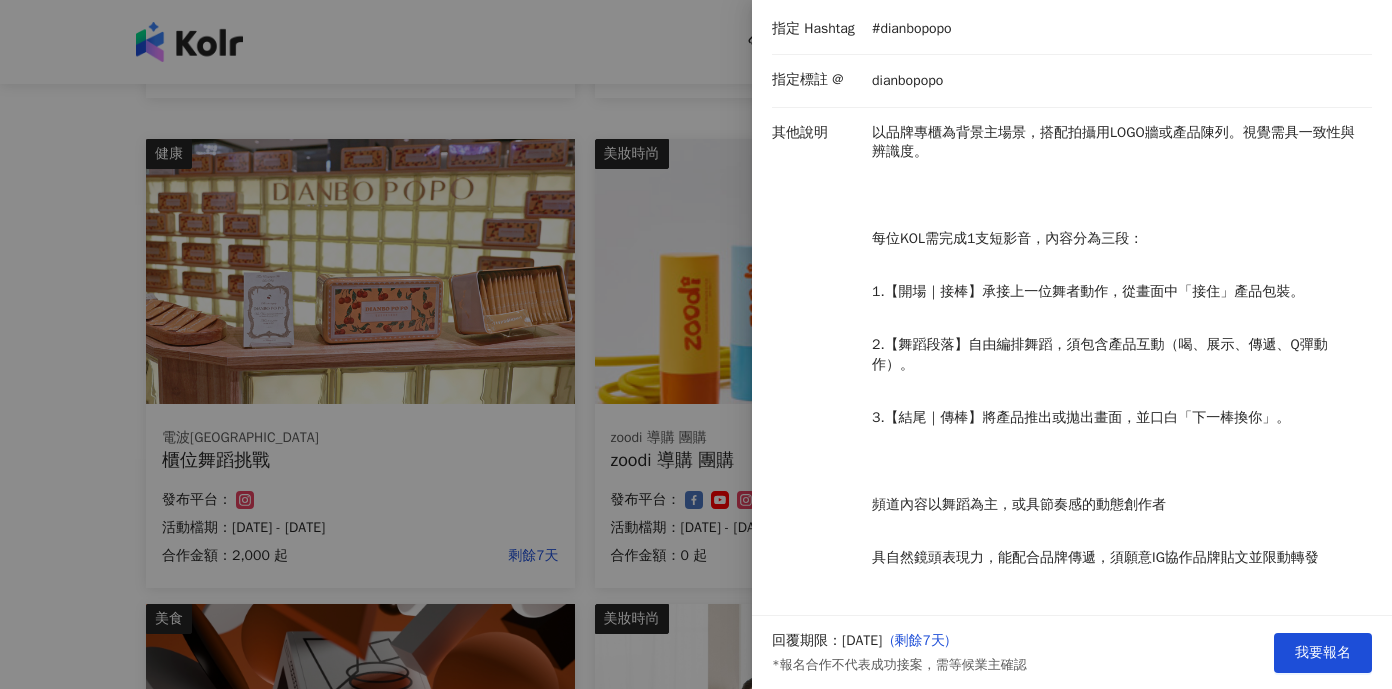 scroll, scrollTop: 0, scrollLeft: 0, axis: both 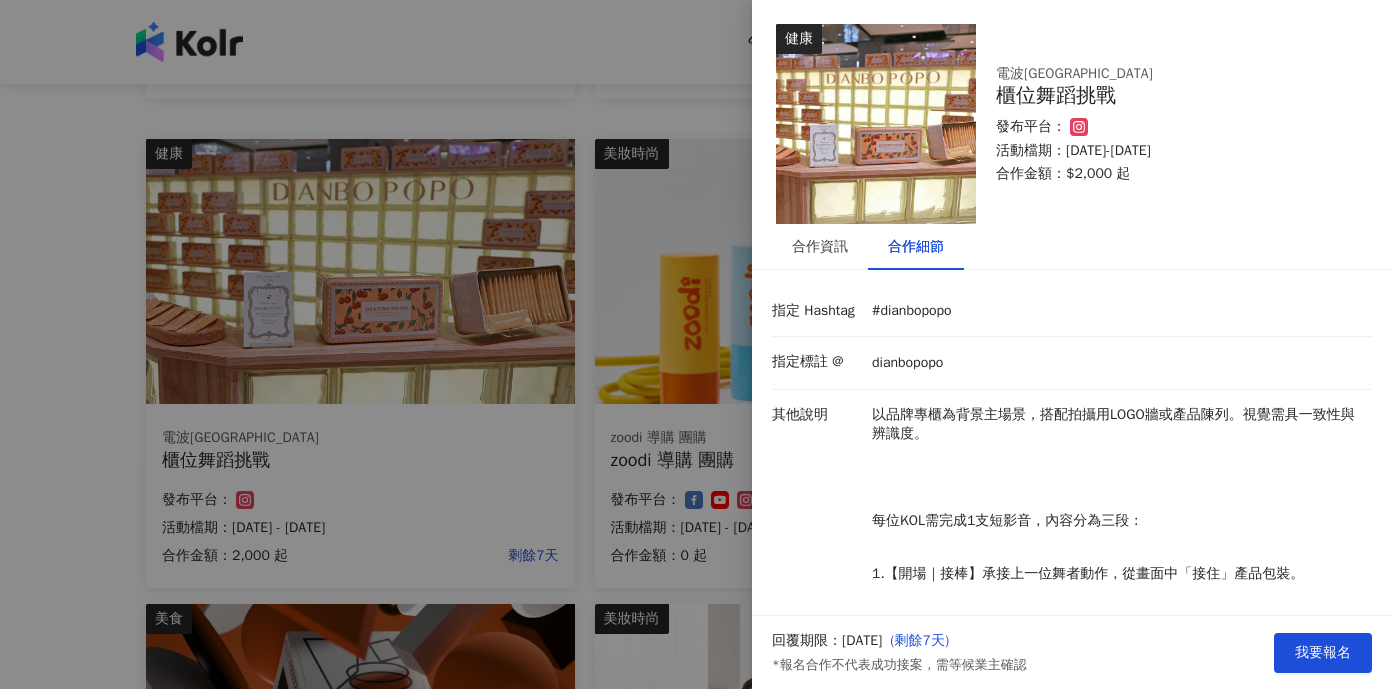 click at bounding box center [696, 344] 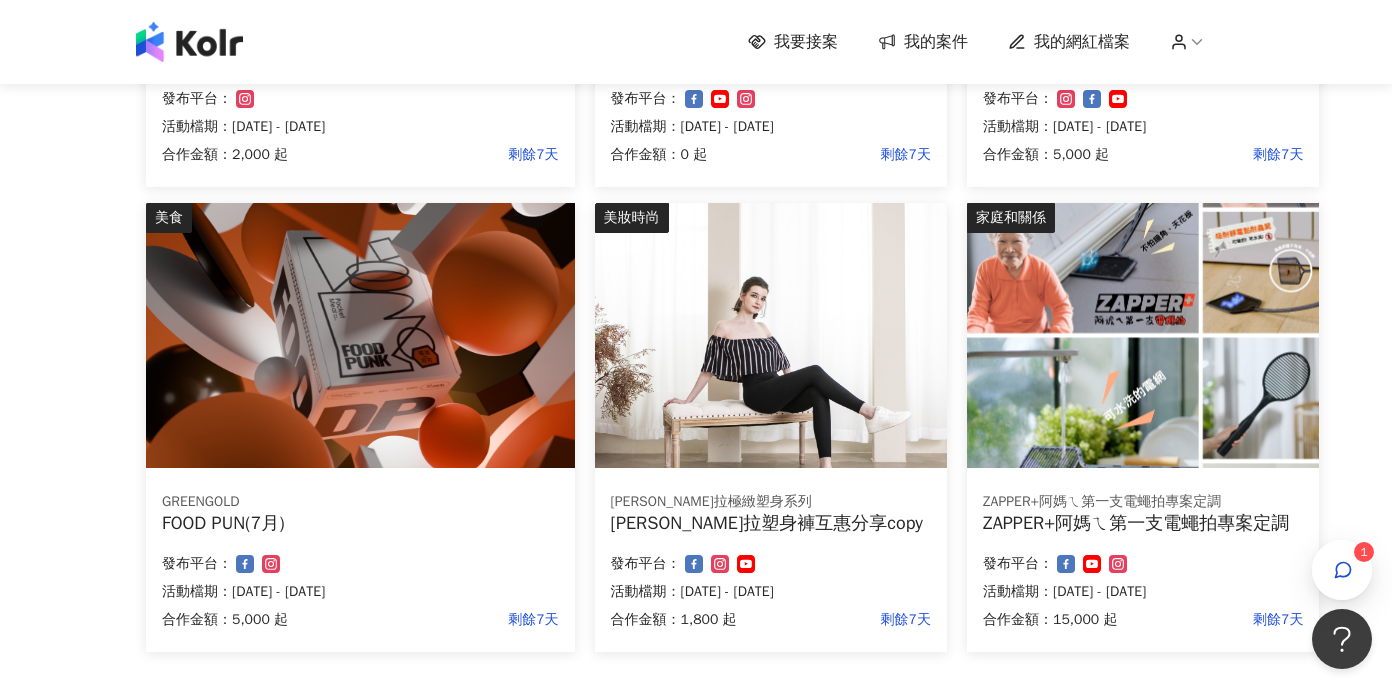 scroll, scrollTop: 1396, scrollLeft: 0, axis: vertical 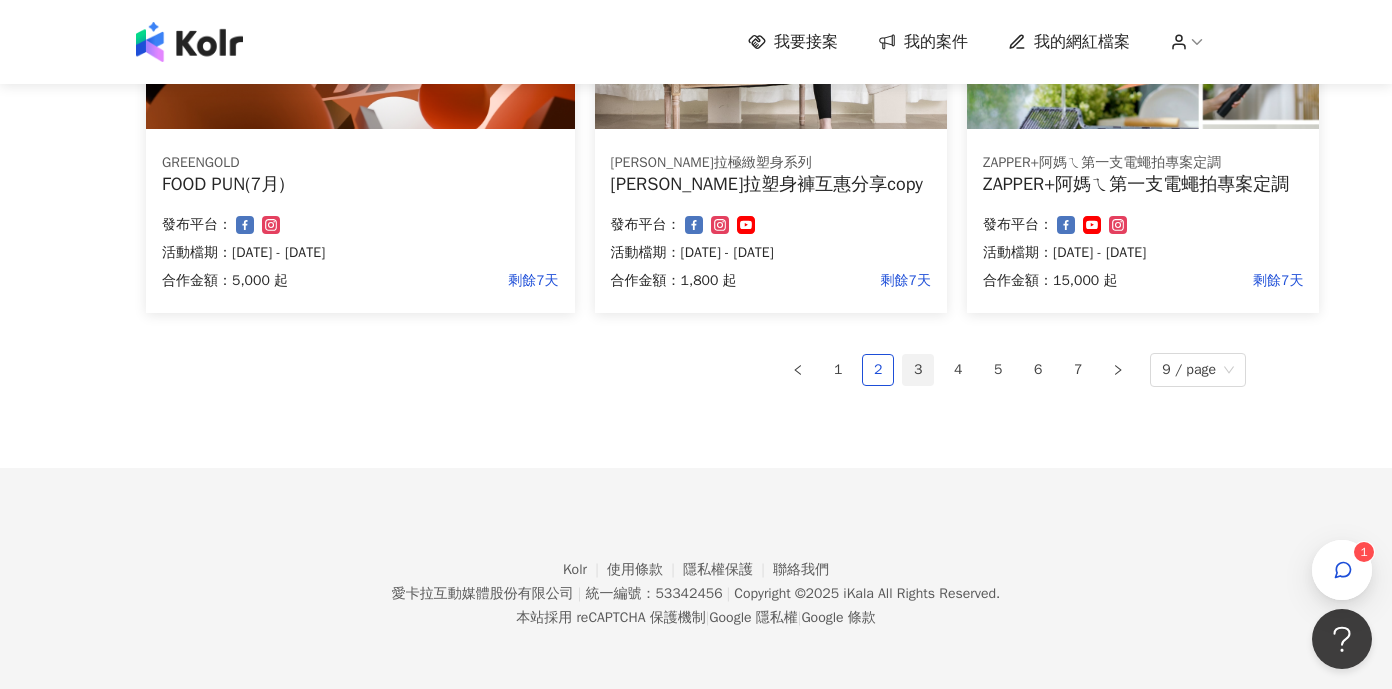 click on "3" at bounding box center (918, 370) 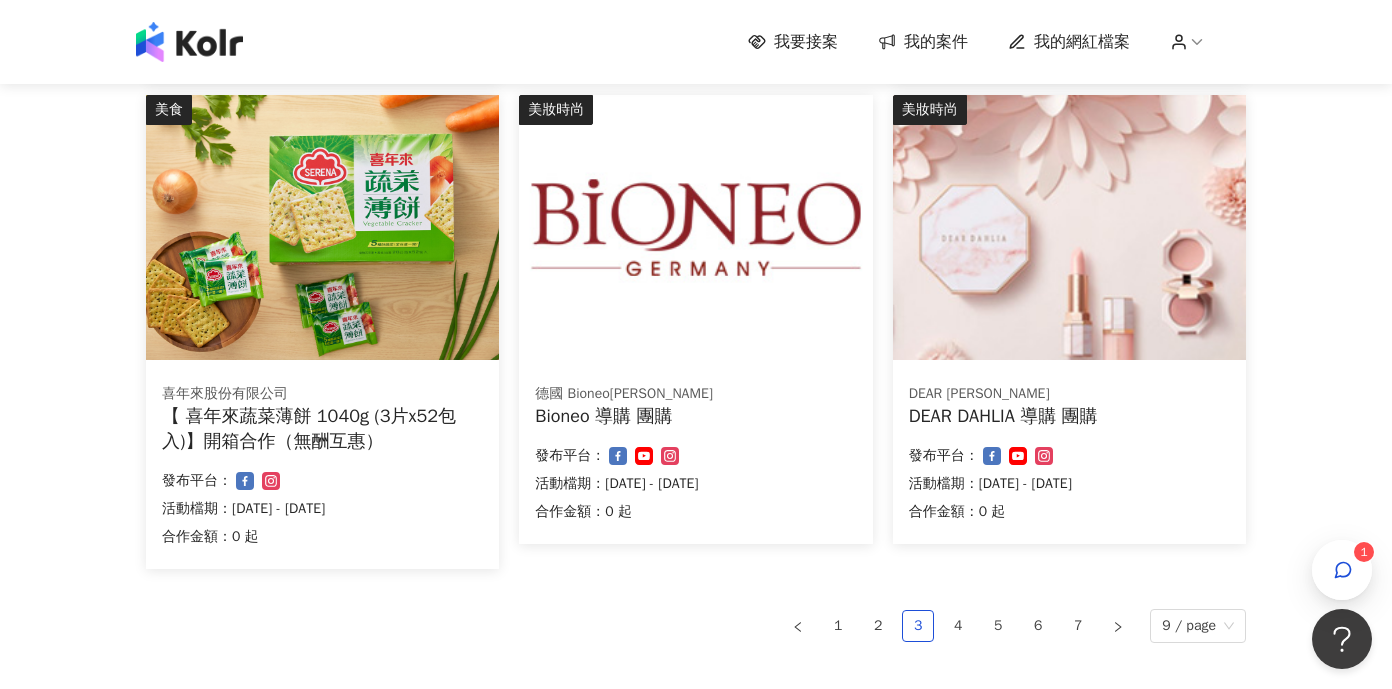 scroll, scrollTop: 1447, scrollLeft: 0, axis: vertical 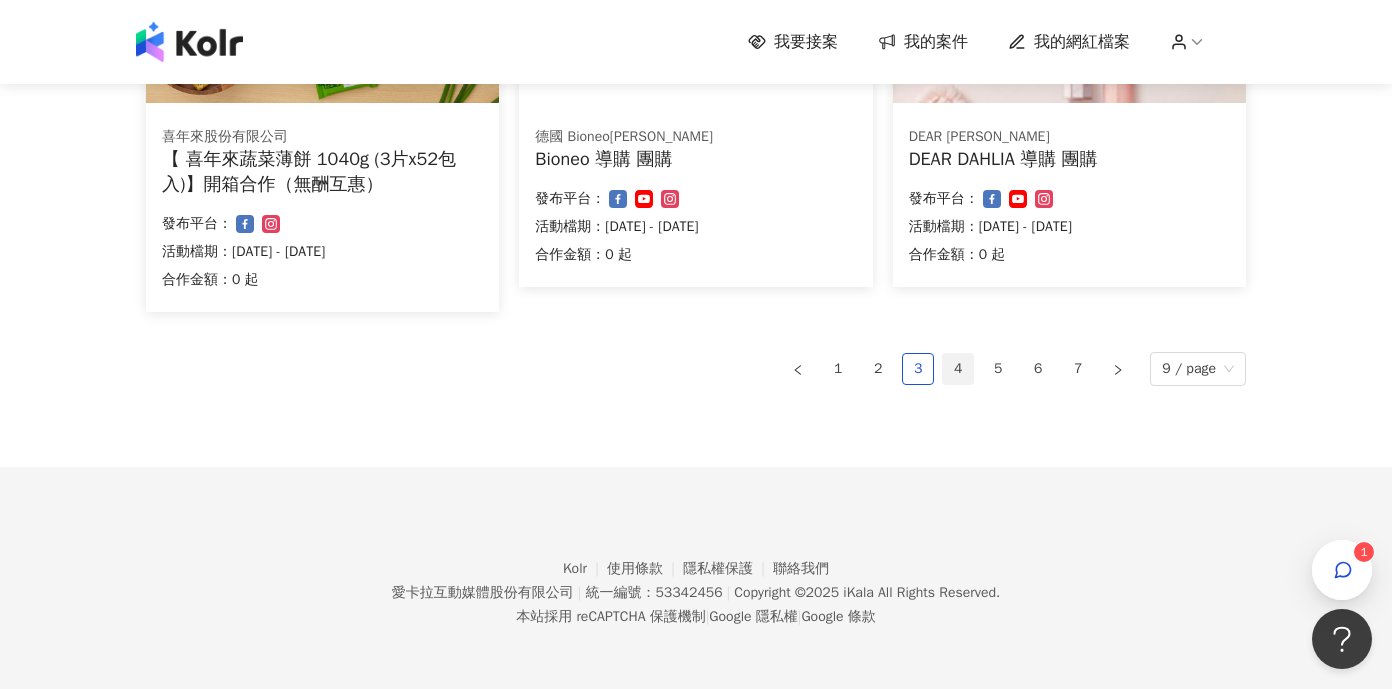 click on "4" at bounding box center [958, 369] 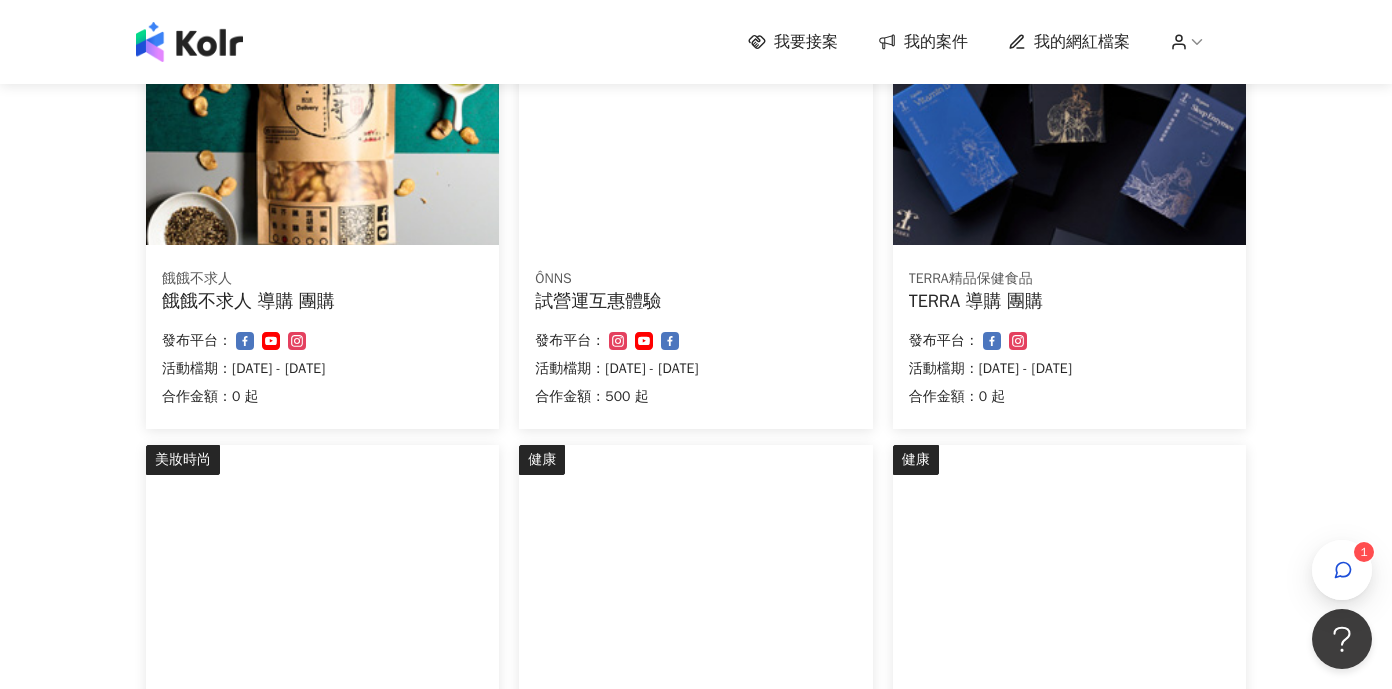 scroll, scrollTop: 160, scrollLeft: 0, axis: vertical 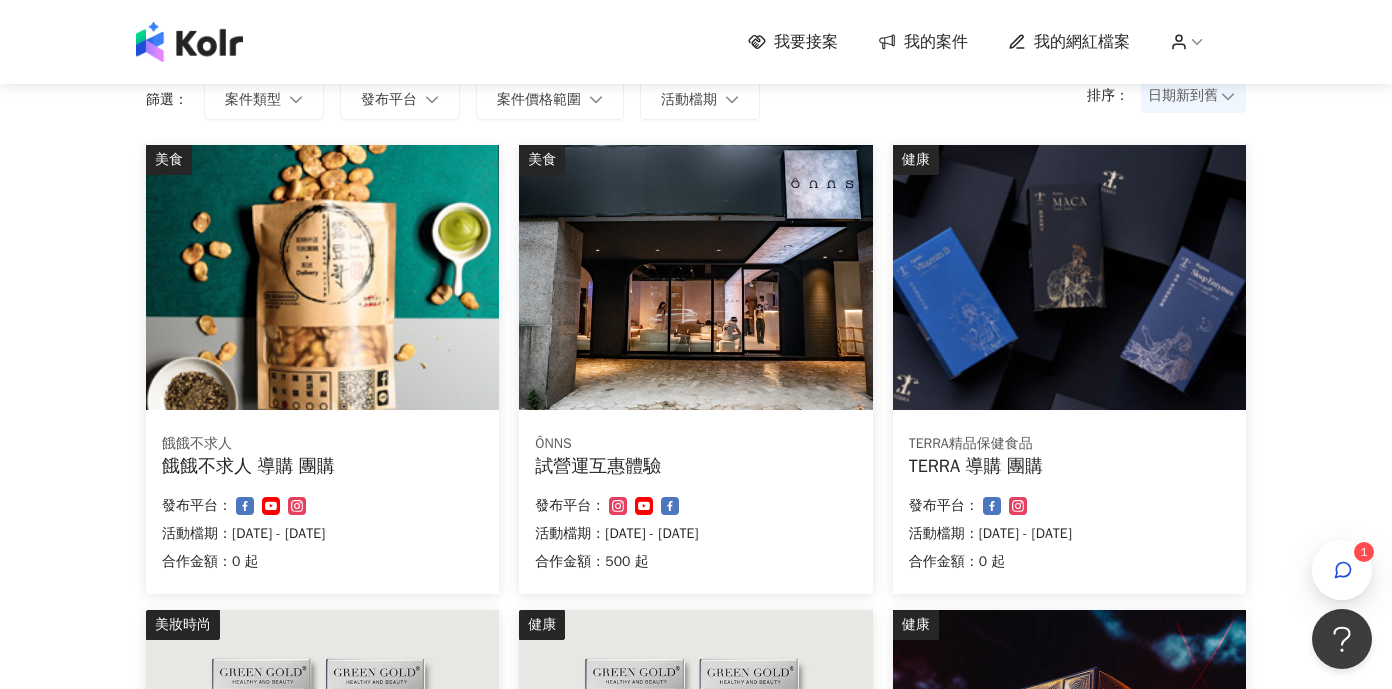 click at bounding box center [695, 277] 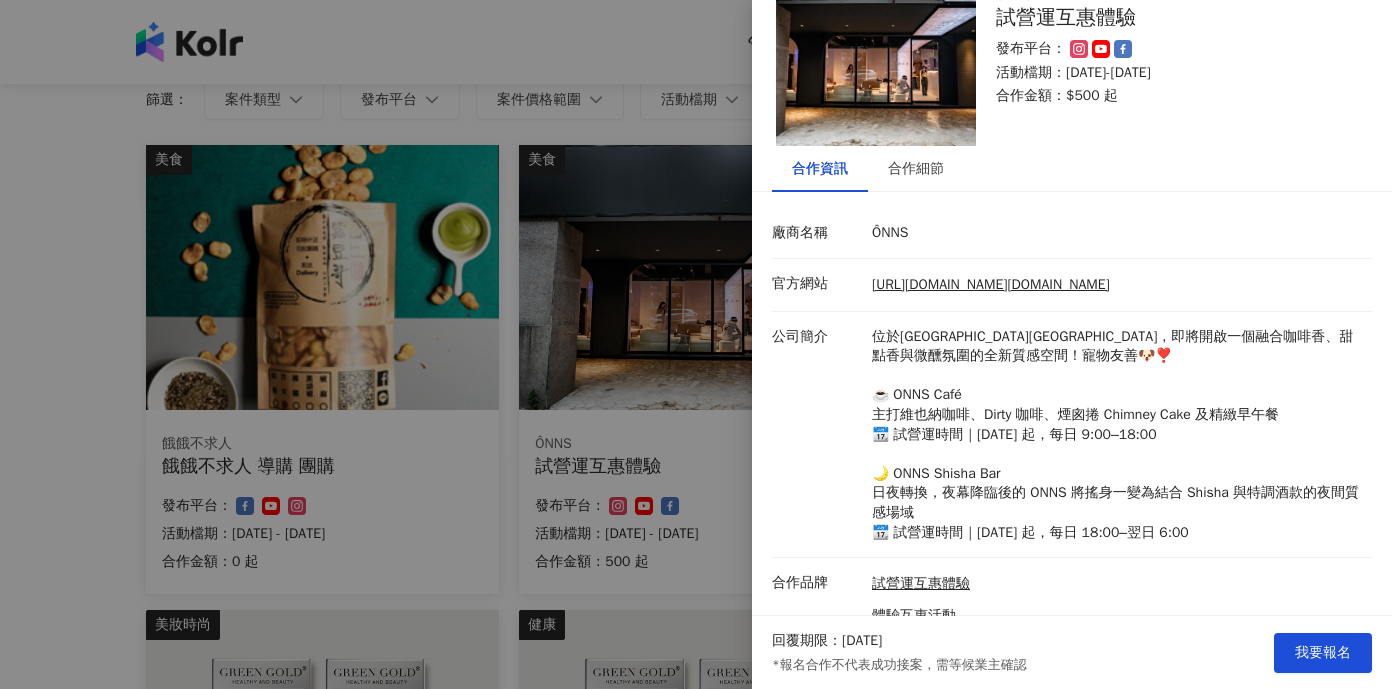 scroll, scrollTop: 79, scrollLeft: 0, axis: vertical 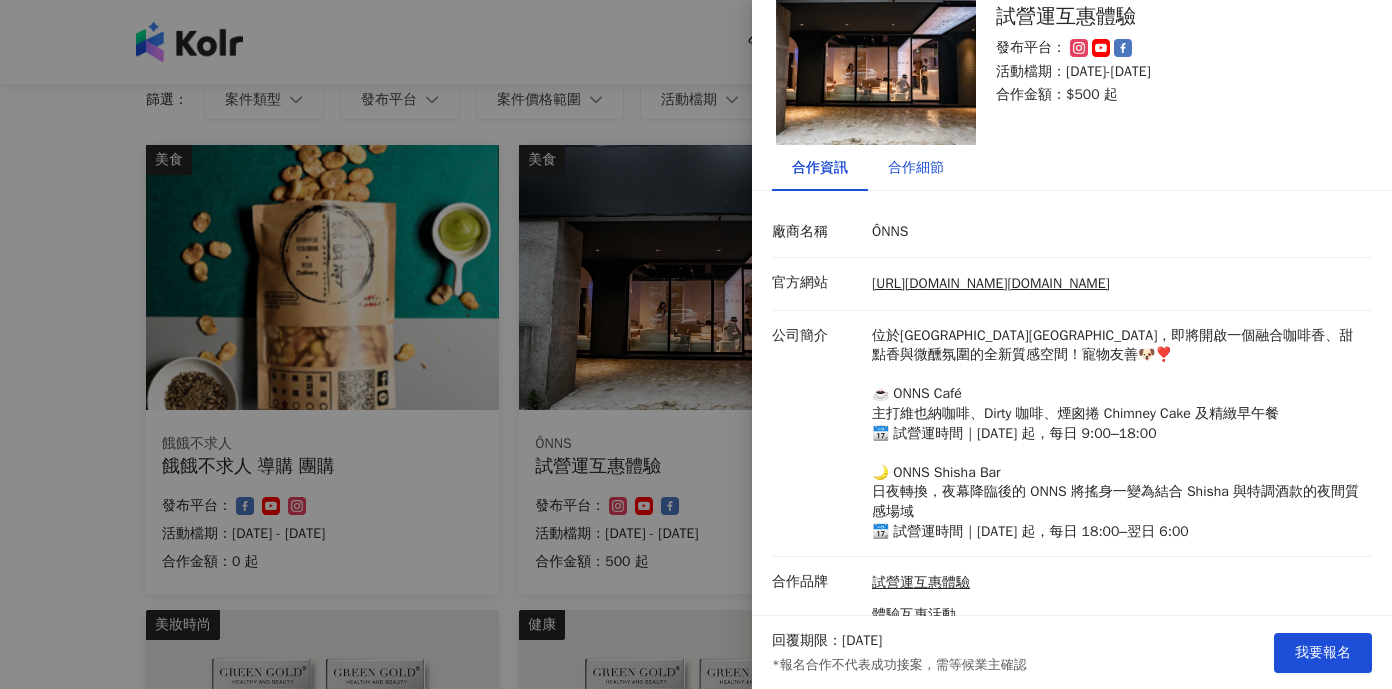 click on "合作細節" at bounding box center (916, 168) 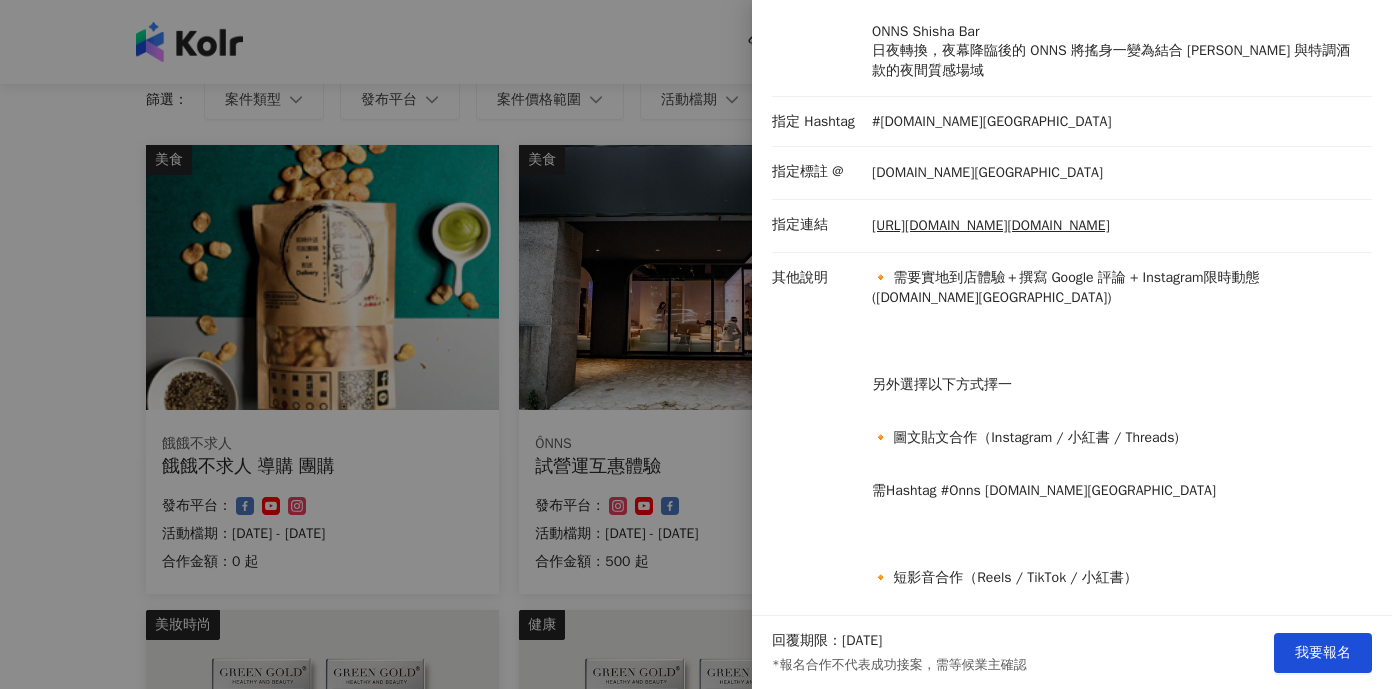 scroll, scrollTop: 317, scrollLeft: 0, axis: vertical 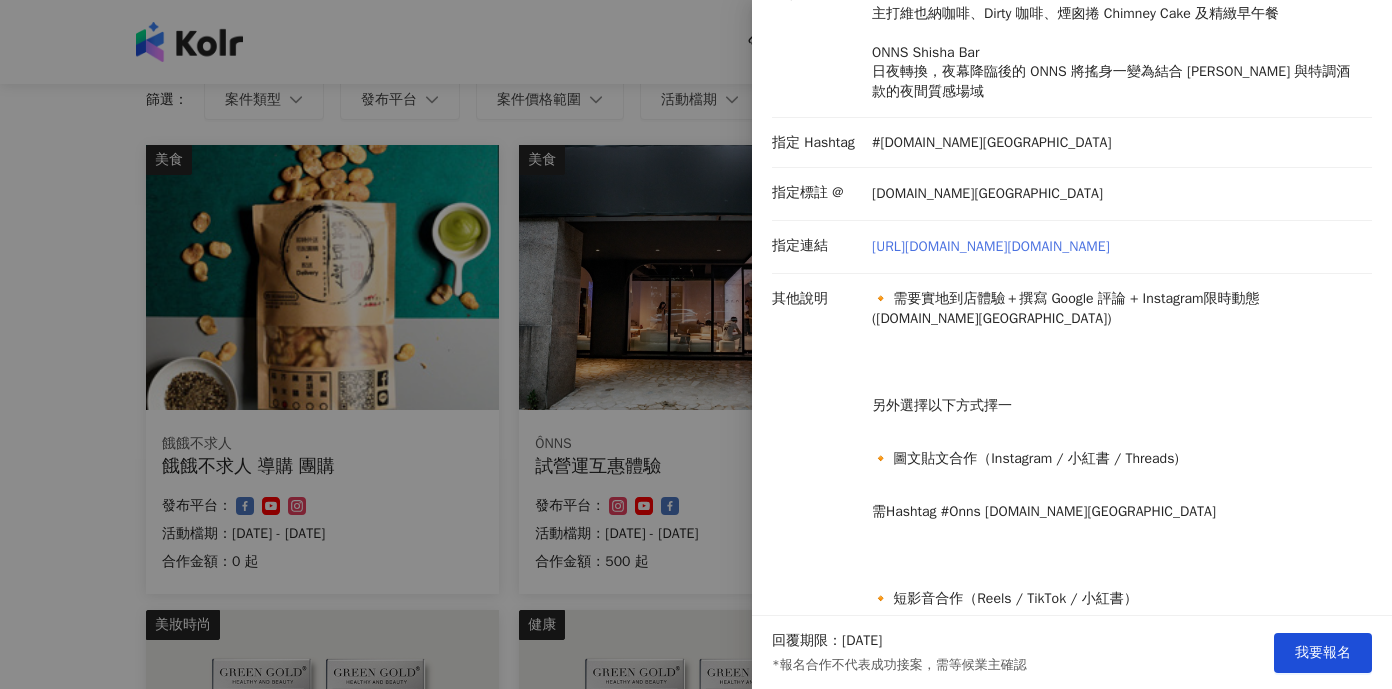 click on "https://www.instagram.com/onns.taipei/" at bounding box center [991, 247] 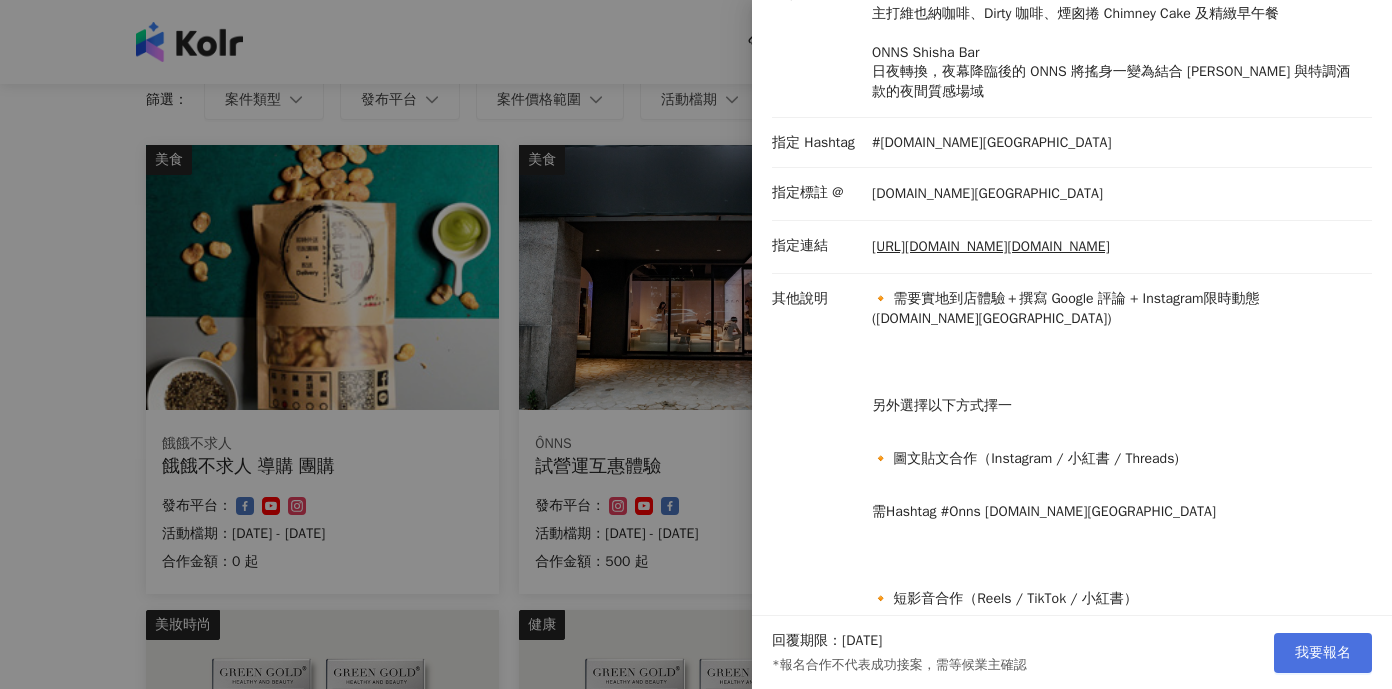 click on "我要報名" at bounding box center [1323, 653] 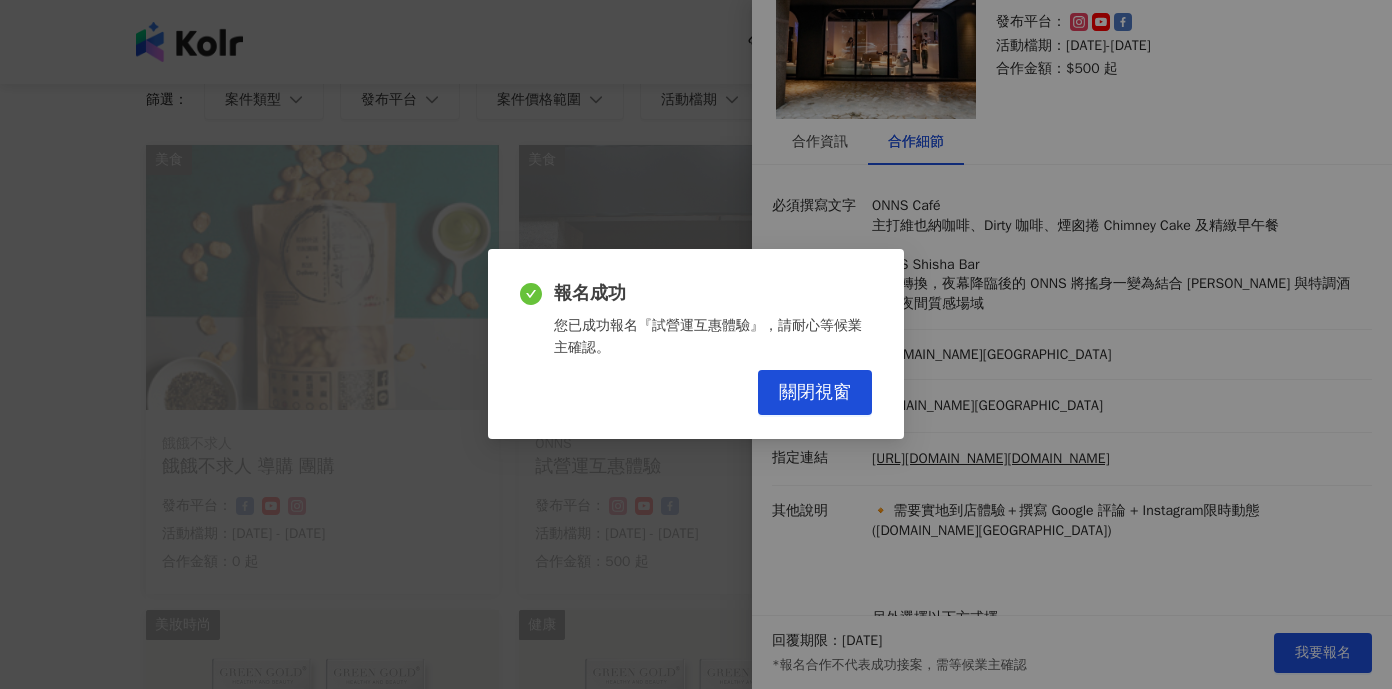 scroll, scrollTop: 0, scrollLeft: 0, axis: both 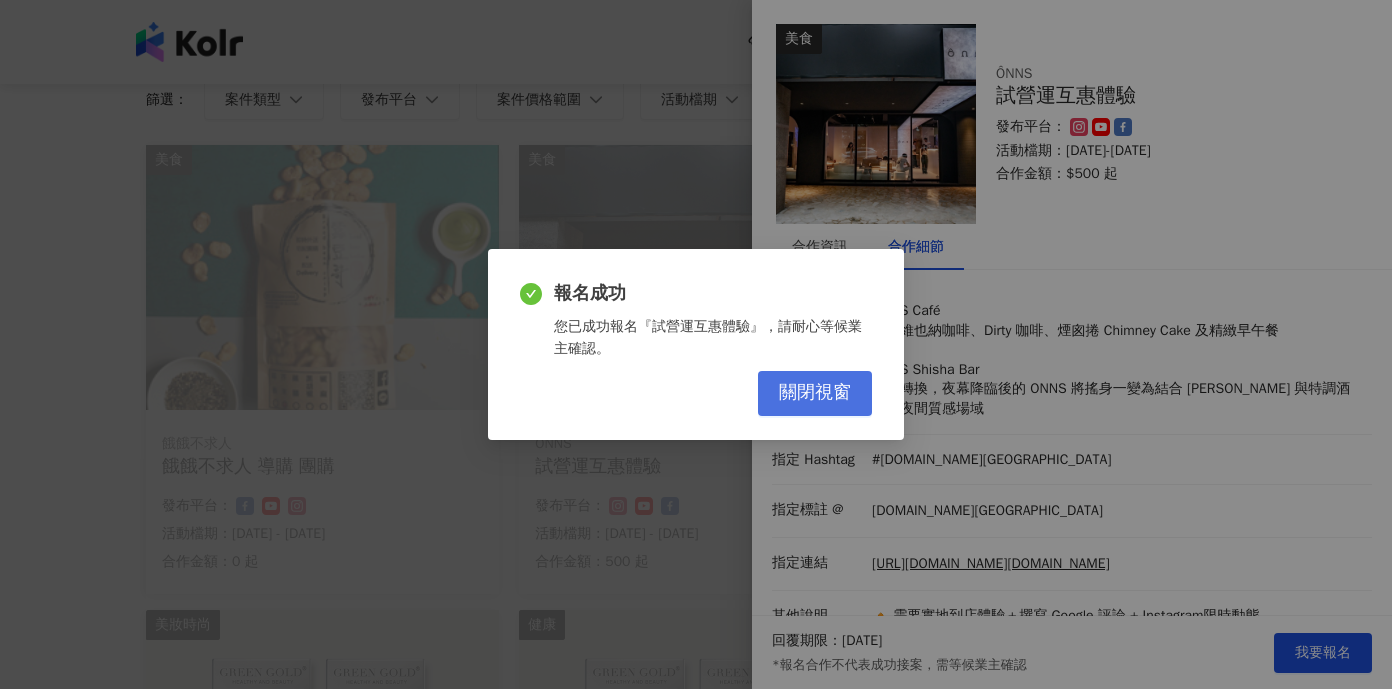 click on "關閉視窗" at bounding box center (815, 393) 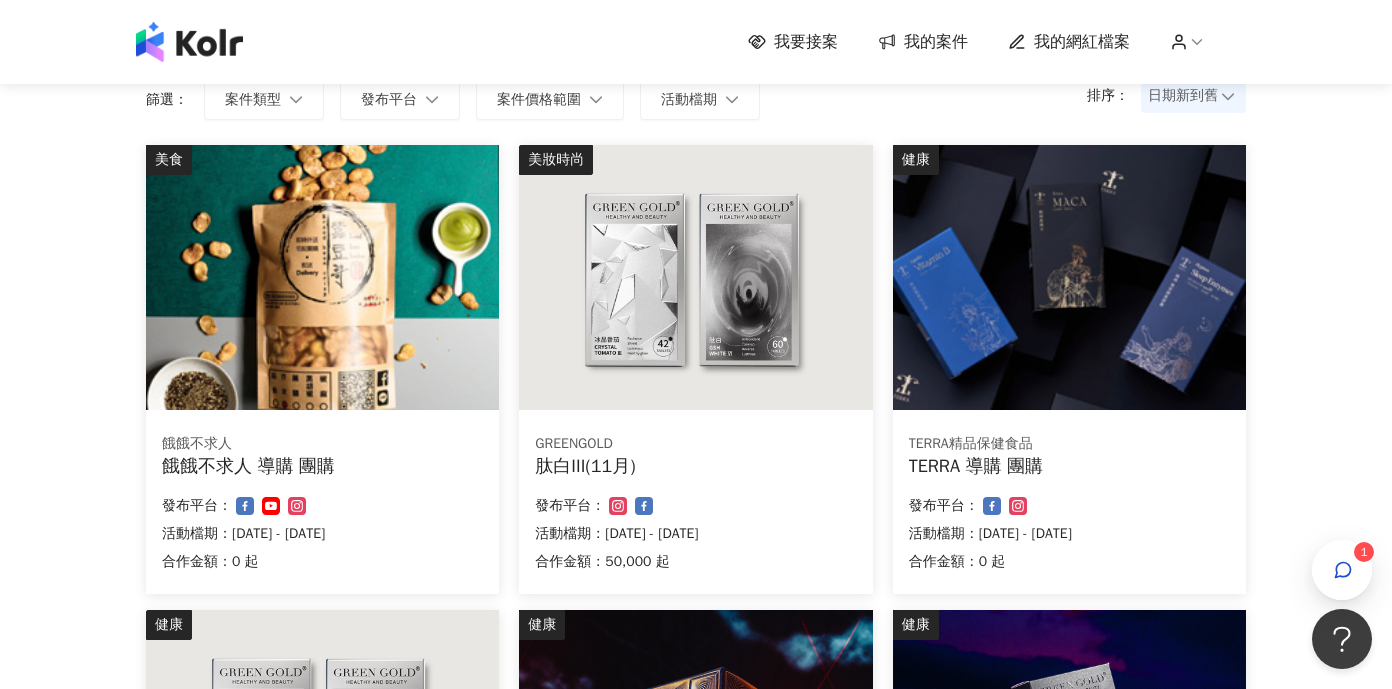 click on "我的案件" at bounding box center [936, 42] 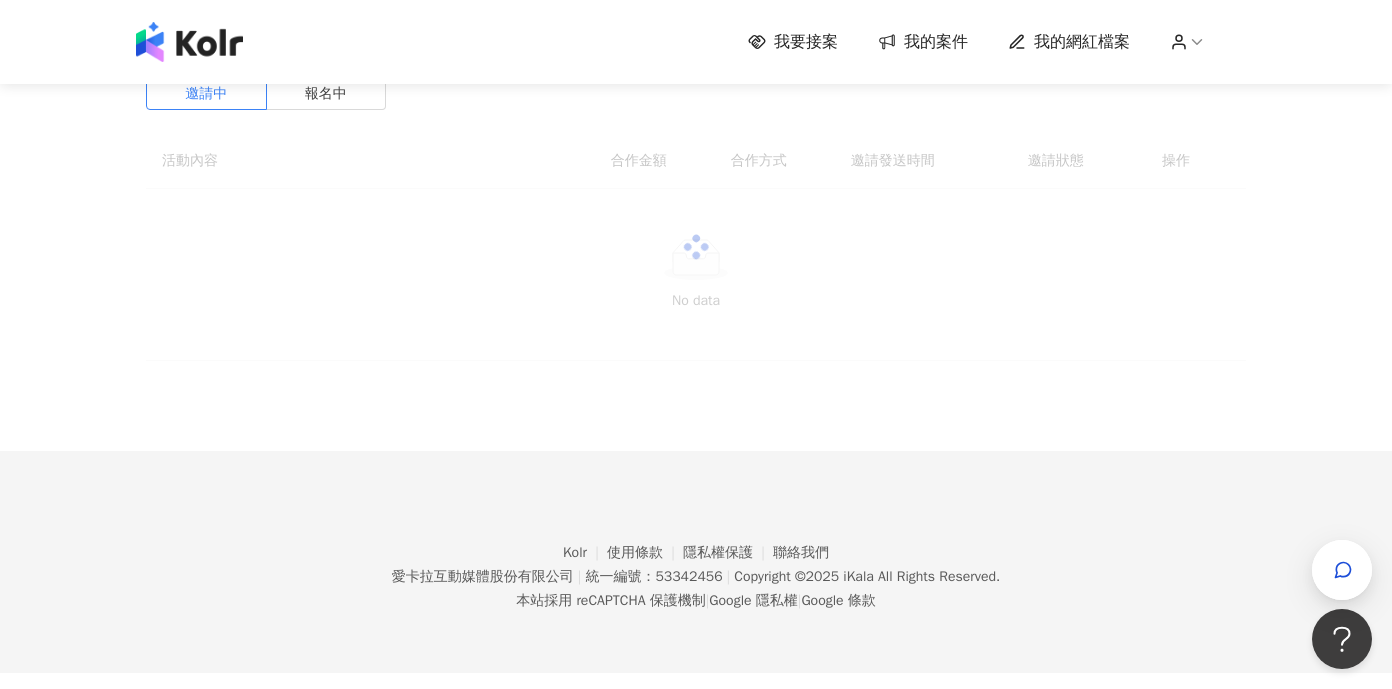 scroll, scrollTop: 0, scrollLeft: 0, axis: both 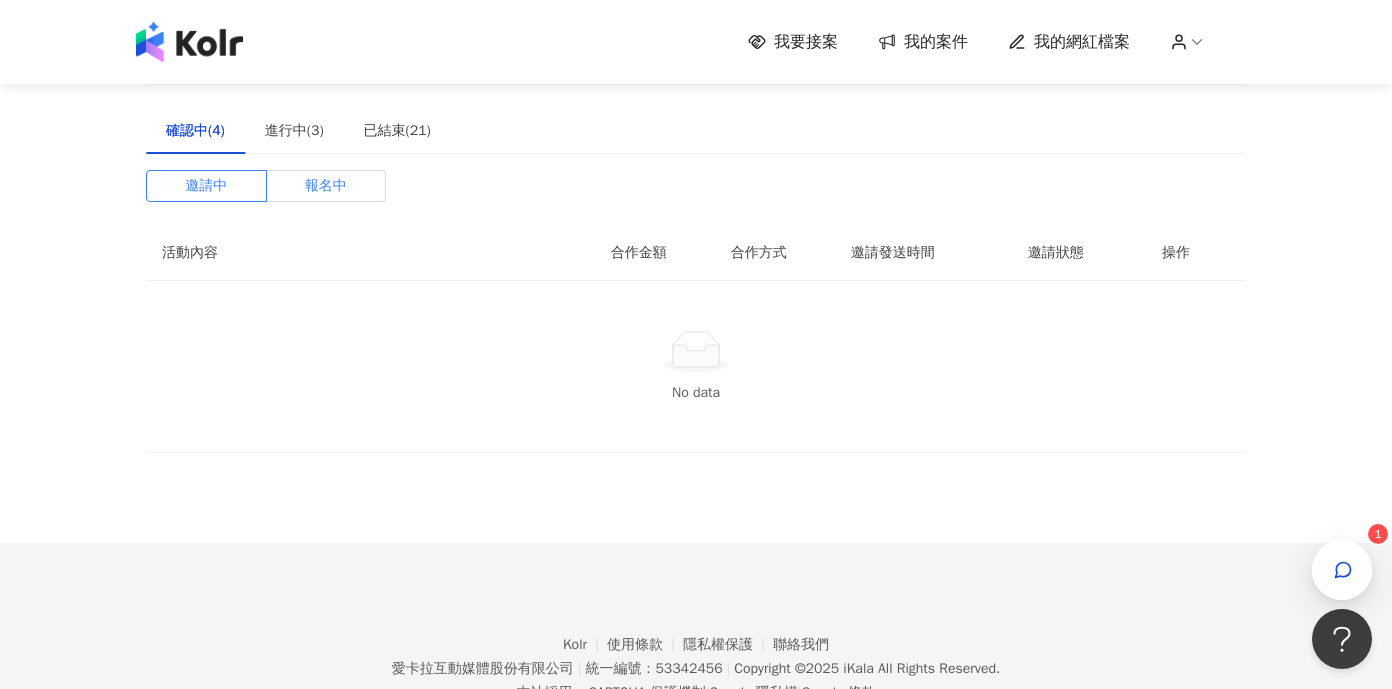 click on "報名中" at bounding box center [326, 186] 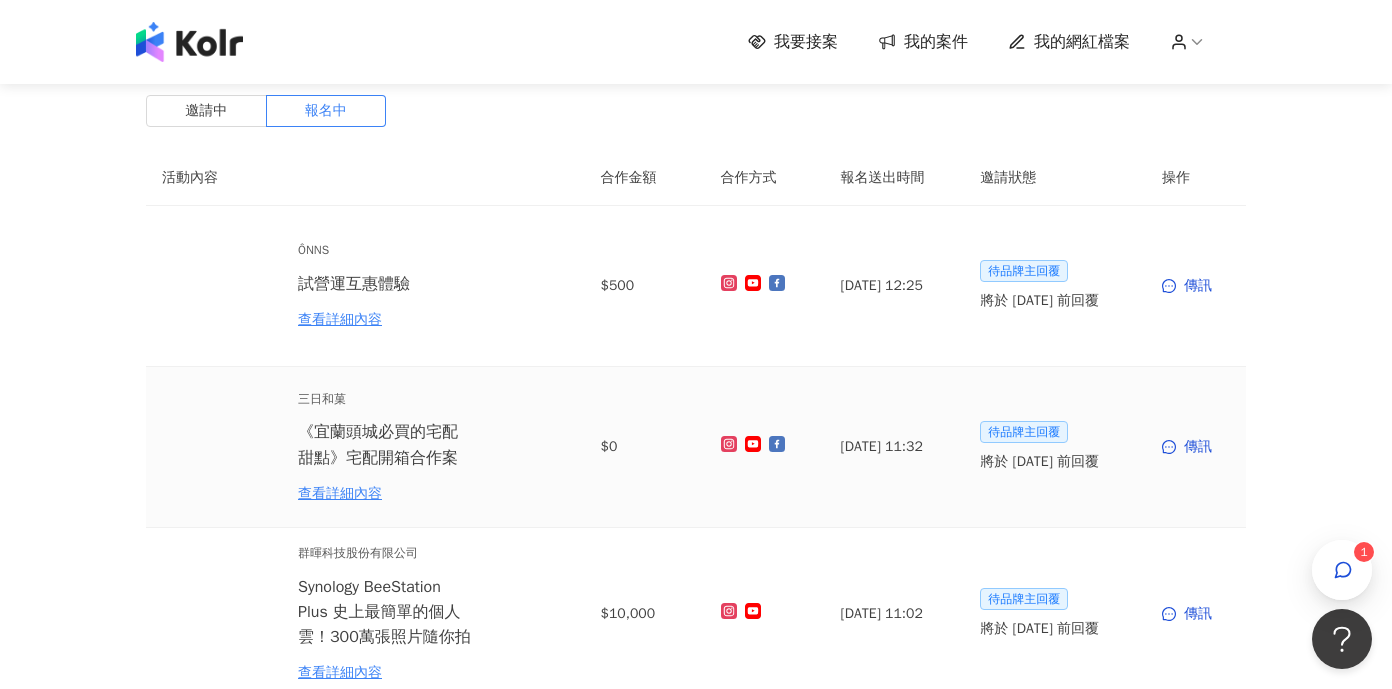 scroll, scrollTop: 0, scrollLeft: 0, axis: both 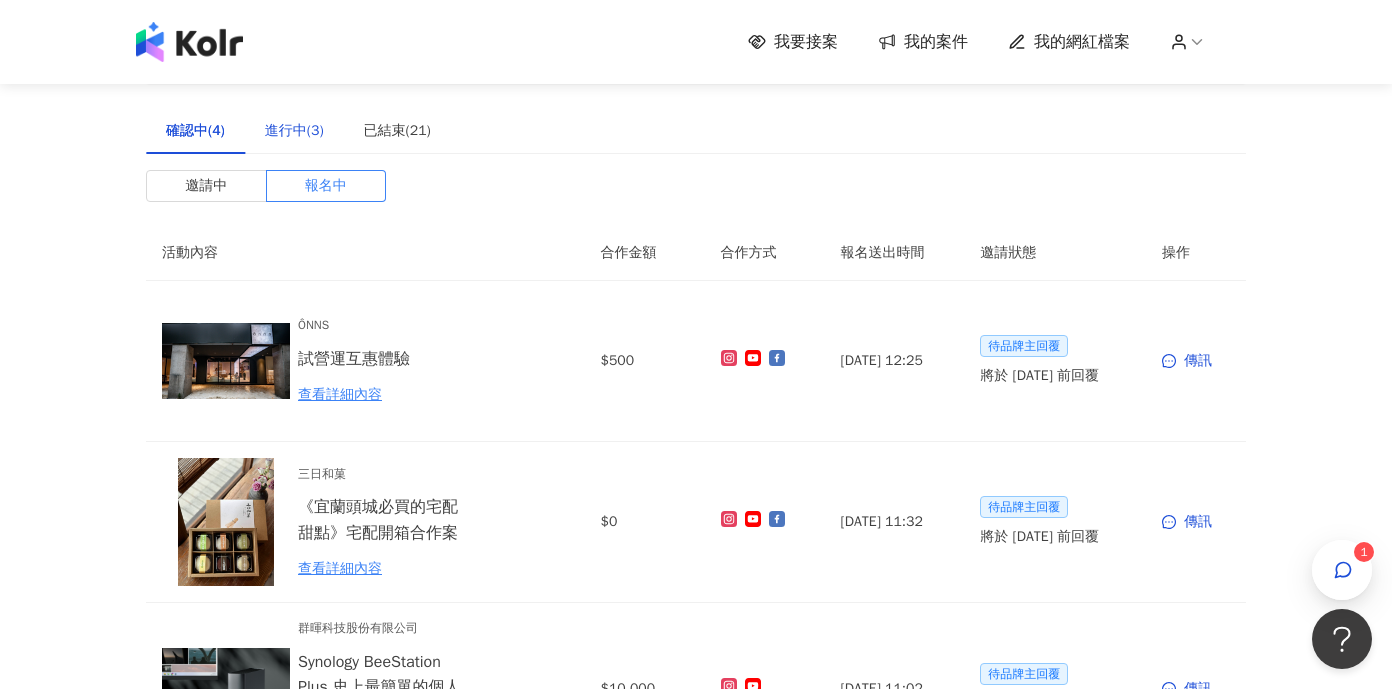 click on "進行中(3)" at bounding box center (294, 131) 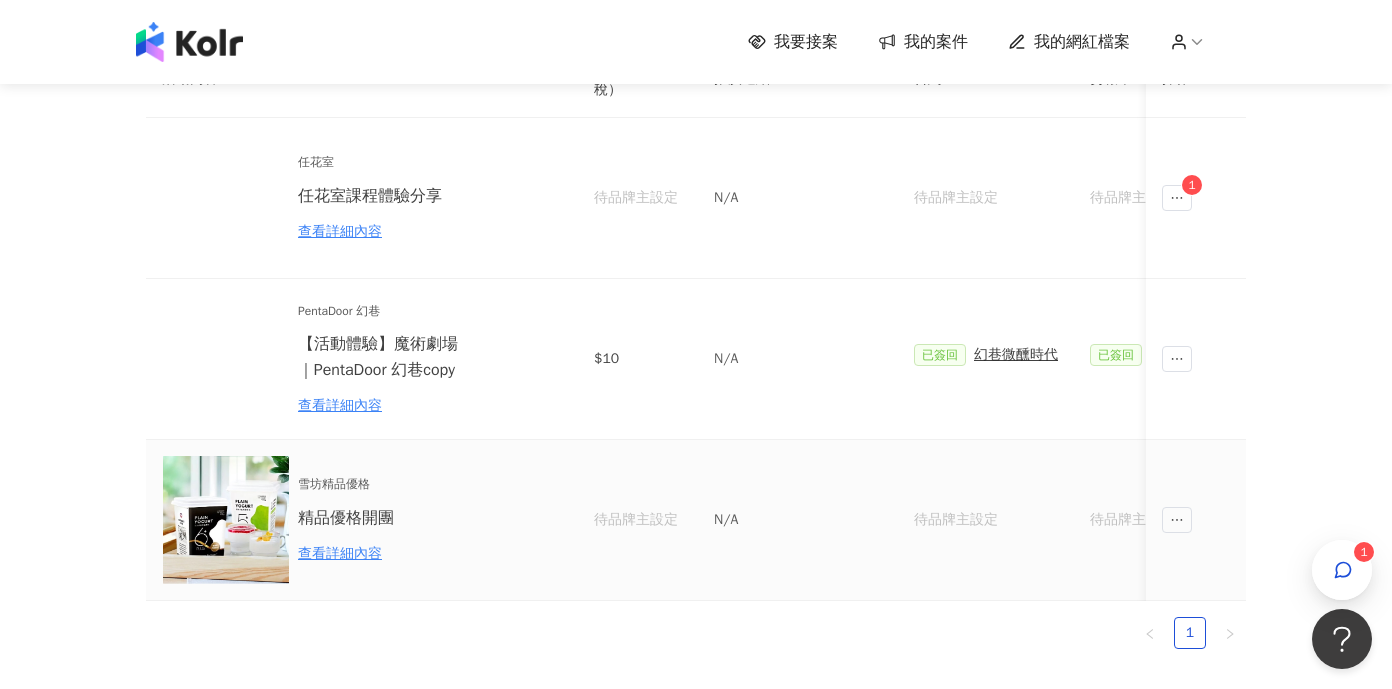 scroll, scrollTop: 126, scrollLeft: 0, axis: vertical 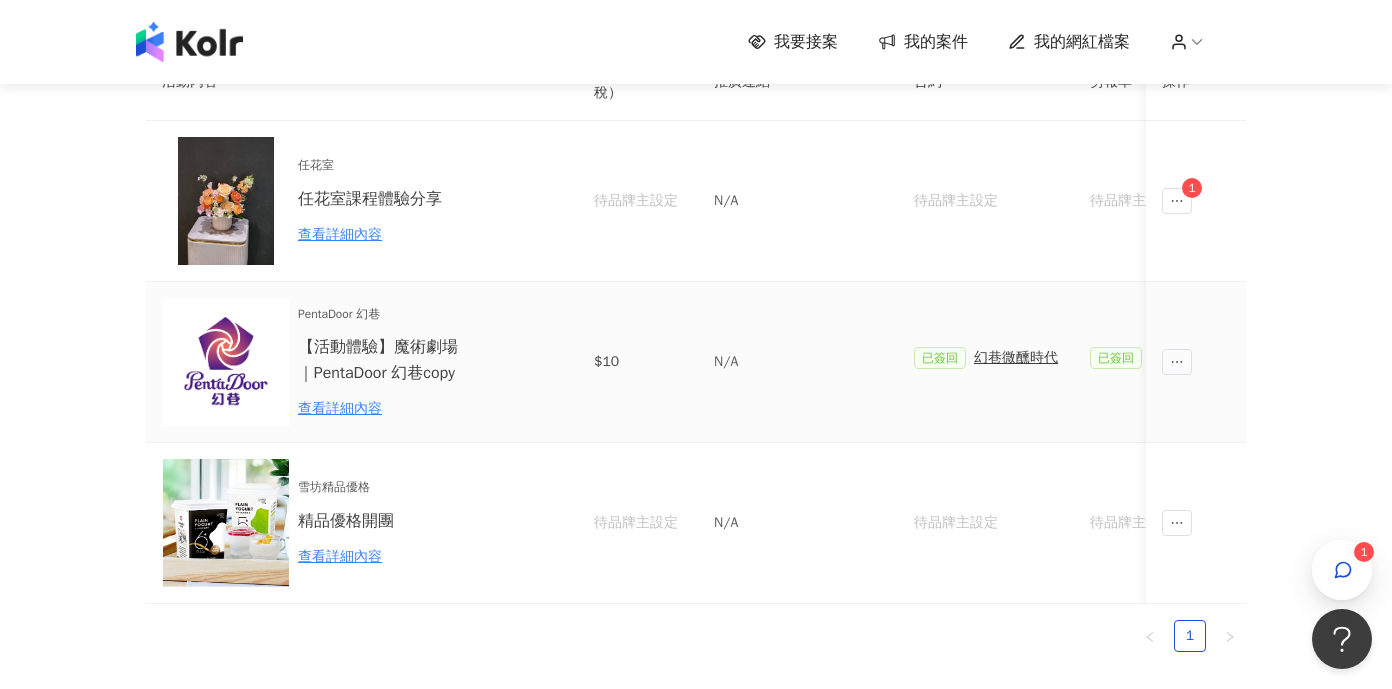 click on "已簽回" at bounding box center [940, 358] 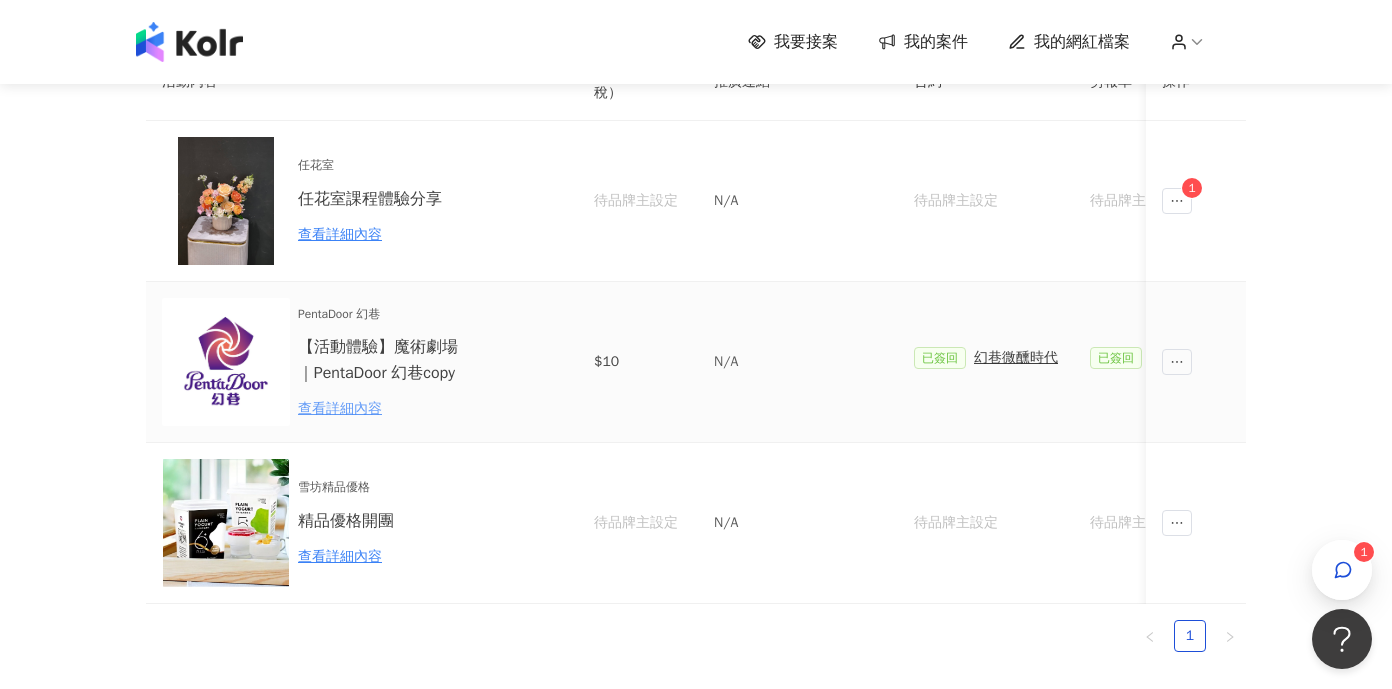 click on "查看詳細內容" at bounding box center (385, 409) 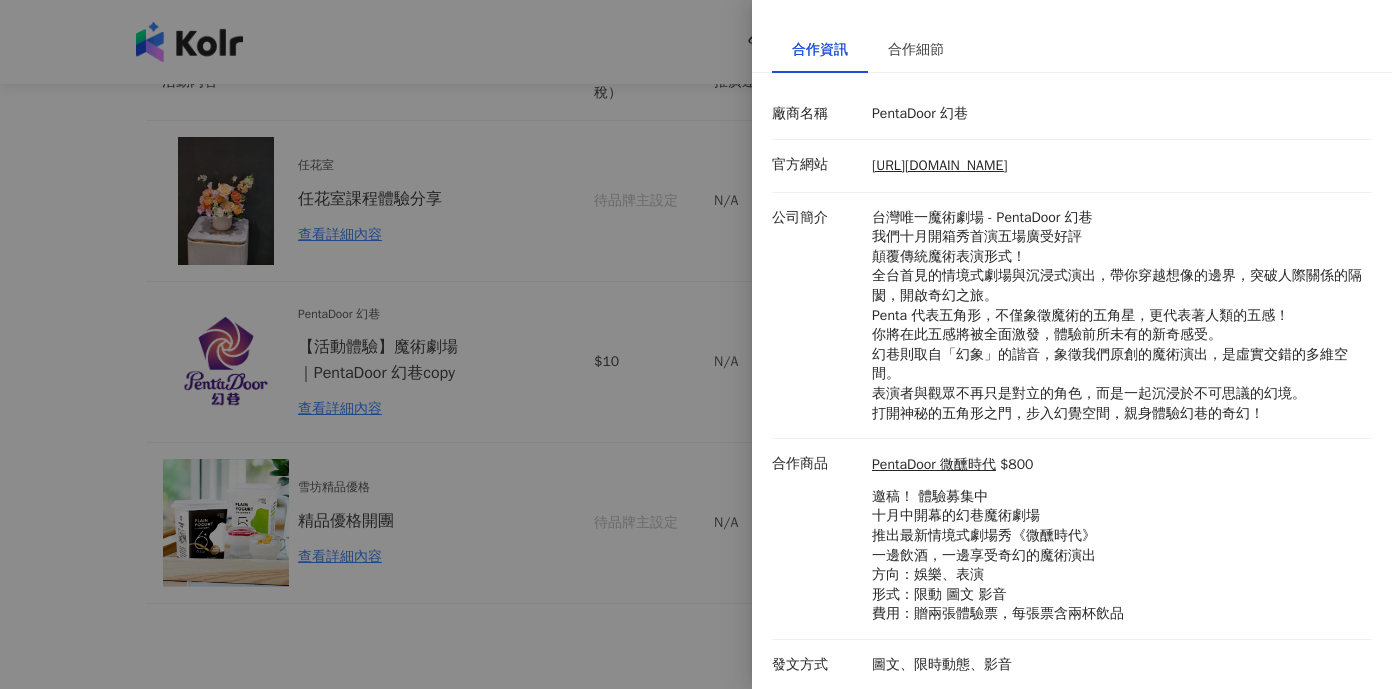 scroll, scrollTop: 0, scrollLeft: 0, axis: both 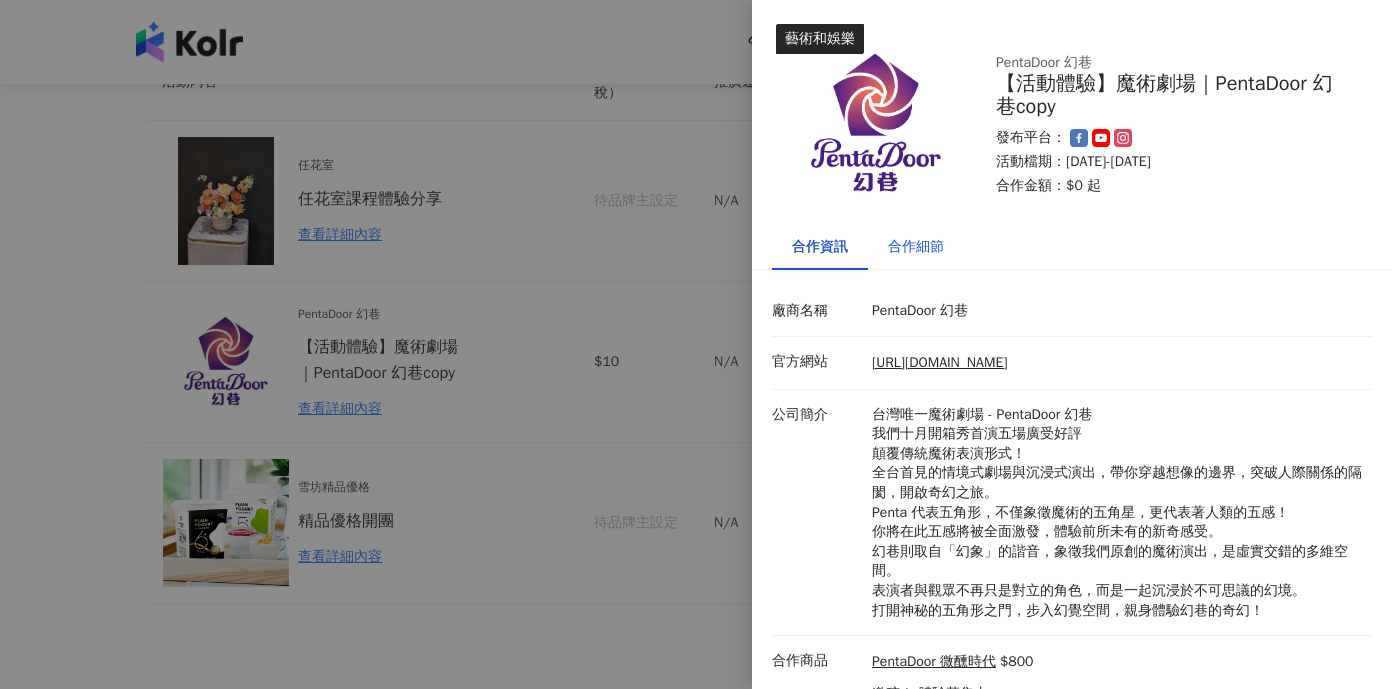 click on "合作細節" at bounding box center (916, 247) 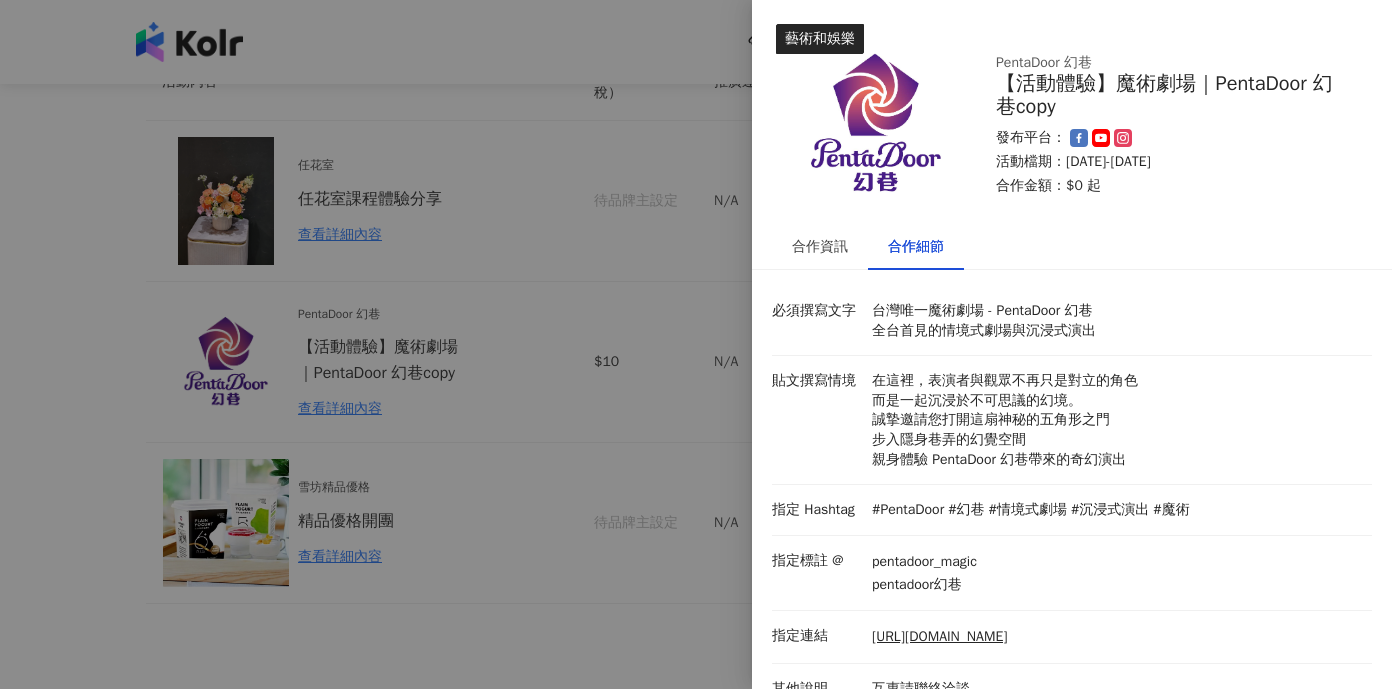 scroll, scrollTop: 58, scrollLeft: 0, axis: vertical 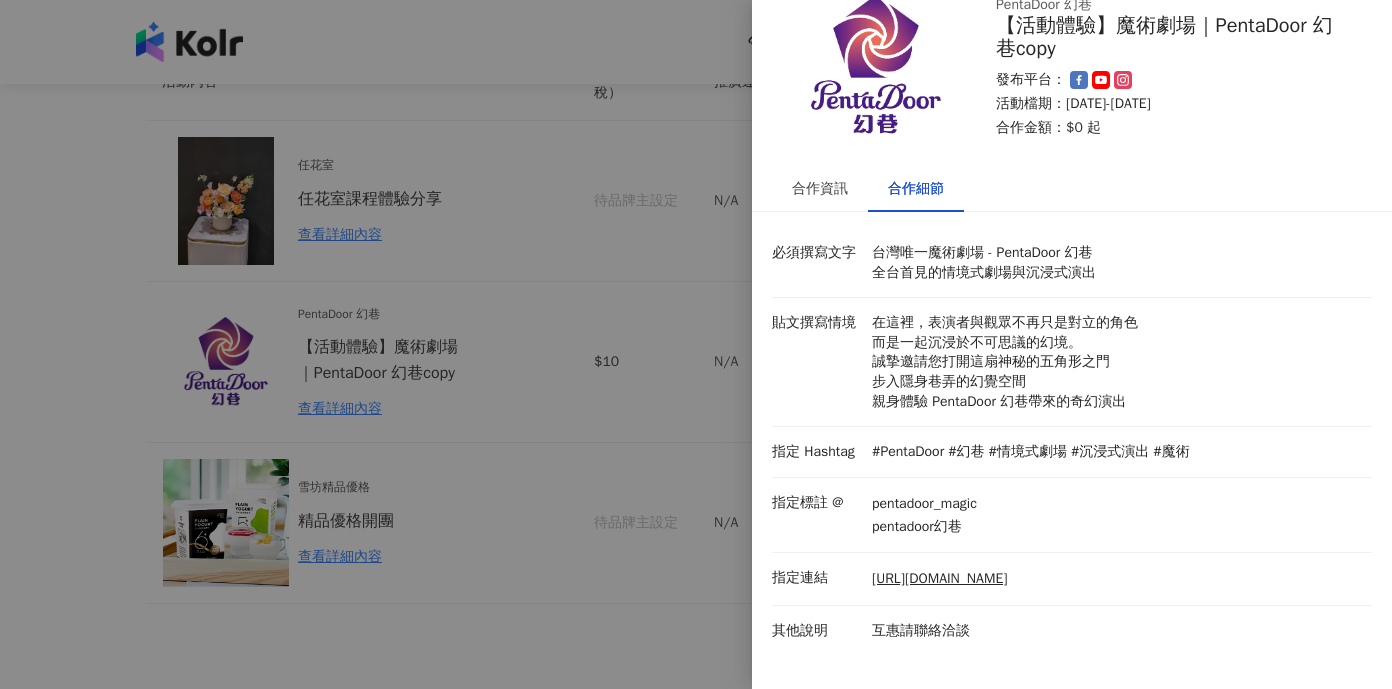 click at bounding box center (696, 344) 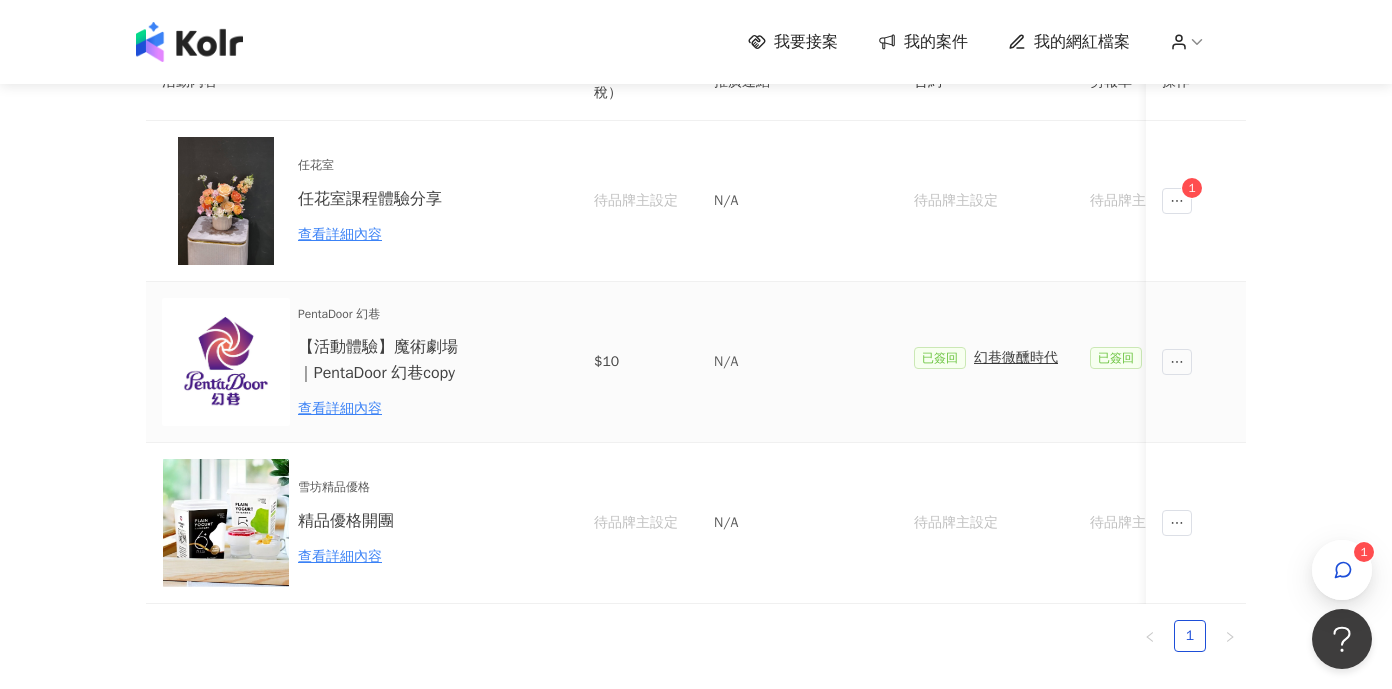 click on "已簽回" at bounding box center [1116, 358] 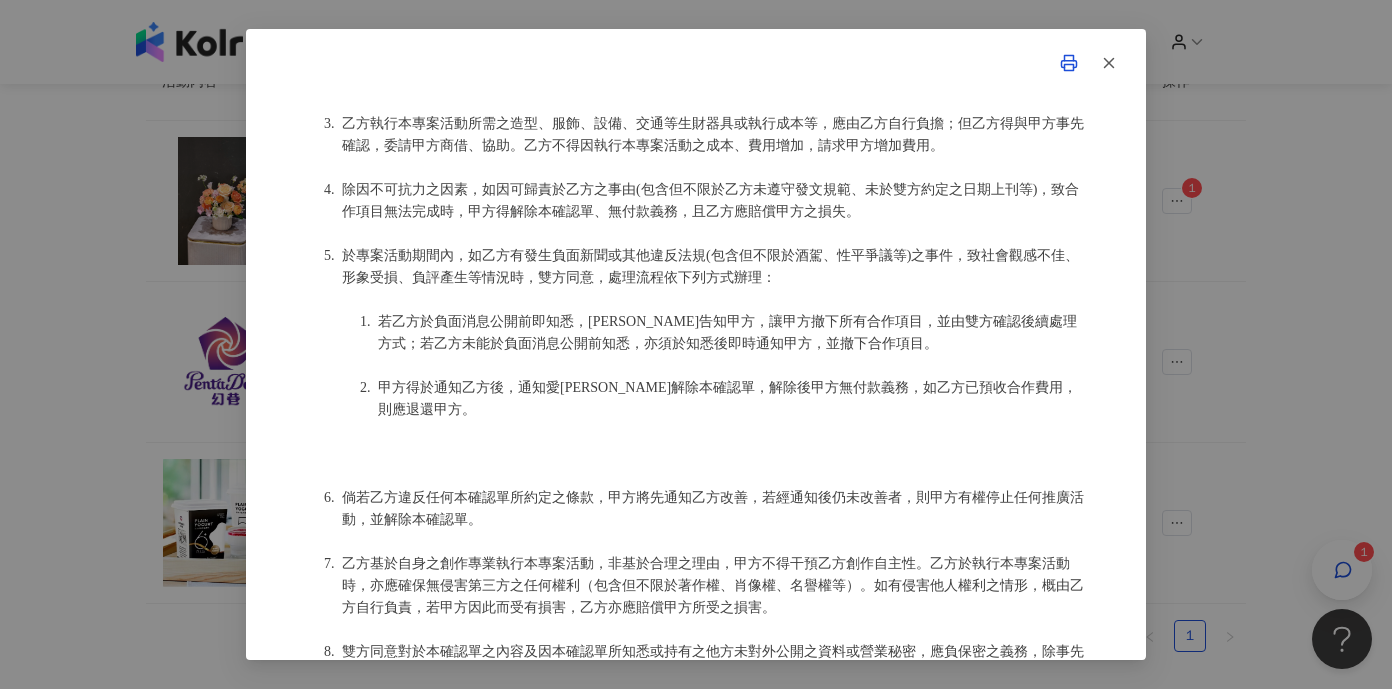 scroll, scrollTop: 1896, scrollLeft: 0, axis: vertical 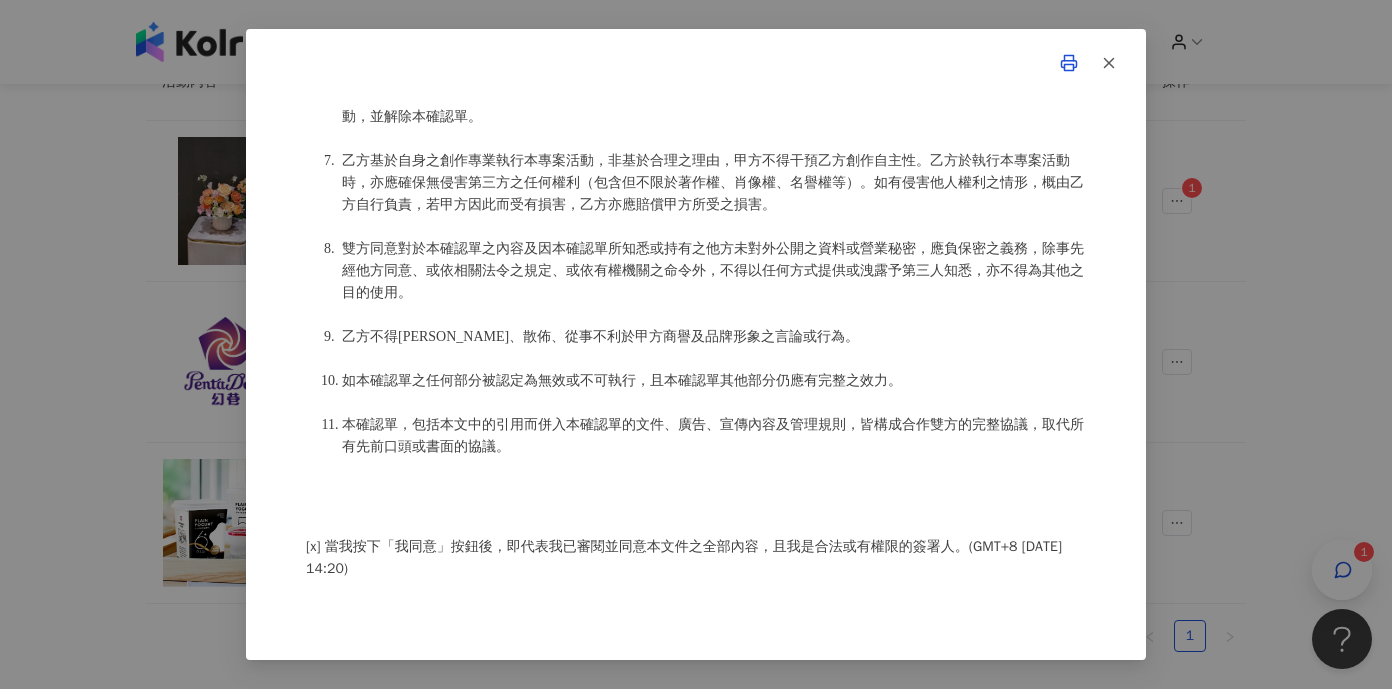 click on "活動確認單
約定雙方
甲方名稱：威峰創意娛樂有限公司
甲方公司負責人：
甲方統一編號：82783396
甲方專案負責人：吳威漢
甲方專案負責人電話：0978562801
甲方專案負責人 Email：wu_0119@hotmail.com
乙方名稱：李景翔
乙方身分證字號：F125946807
乙方電話：0936288451
專案活動期間：2025年04月05日至2025年04月05日
費用（新台幣，含稅)： 10
約定條款
李景翔(以下簡稱乙方)保證有權簽署本確認單，簽署後即表示上列專案合作人員接受與威峰創意娛樂有限公司(以下簡稱甲方)簽署之活動確認單，並同意執行雙方所約定之合作項目。
簽署本確認單後，雙方需遵從專案活動條件，不得取消確認單或中途終止。
合作項目：Instagram 影片 1 則
執行時間：2025年04月05日至2025年04月05日" at bounding box center (696, 384) 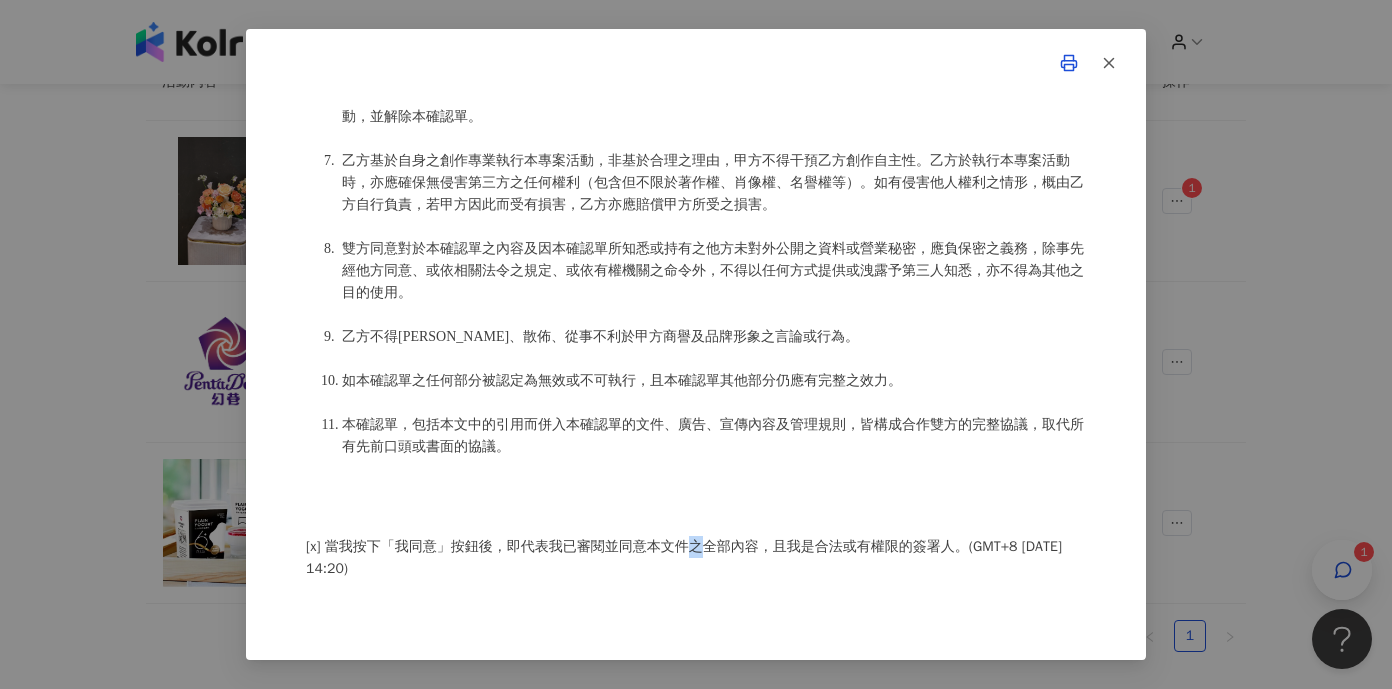 click on "活動確認單
約定雙方
甲方名稱：威峰創意娛樂有限公司
甲方公司負責人：
甲方統一編號：82783396
甲方專案負責人：吳威漢
甲方專案負責人電話：0978562801
甲方專案負責人 Email：wu_0119@hotmail.com
乙方名稱：李景翔
乙方身分證字號：F125946807
乙方電話：0936288451
專案活動期間：2025年04月05日至2025年04月05日
費用（新台幣，含稅)： 10
約定條款
李景翔(以下簡稱乙方)保證有權簽署本確認單，簽署後即表示上列專案合作人員接受與威峰創意娛樂有限公司(以下簡稱甲方)簽署之活動確認單，並同意執行雙方所約定之合作項目。
簽署本確認單後，雙方需遵從專案活動條件，不得取消確認單或中途終止。
合作項目：Instagram 影片 1 則
執行時間：2025年04月05日至2025年04月05日" at bounding box center (696, 384) 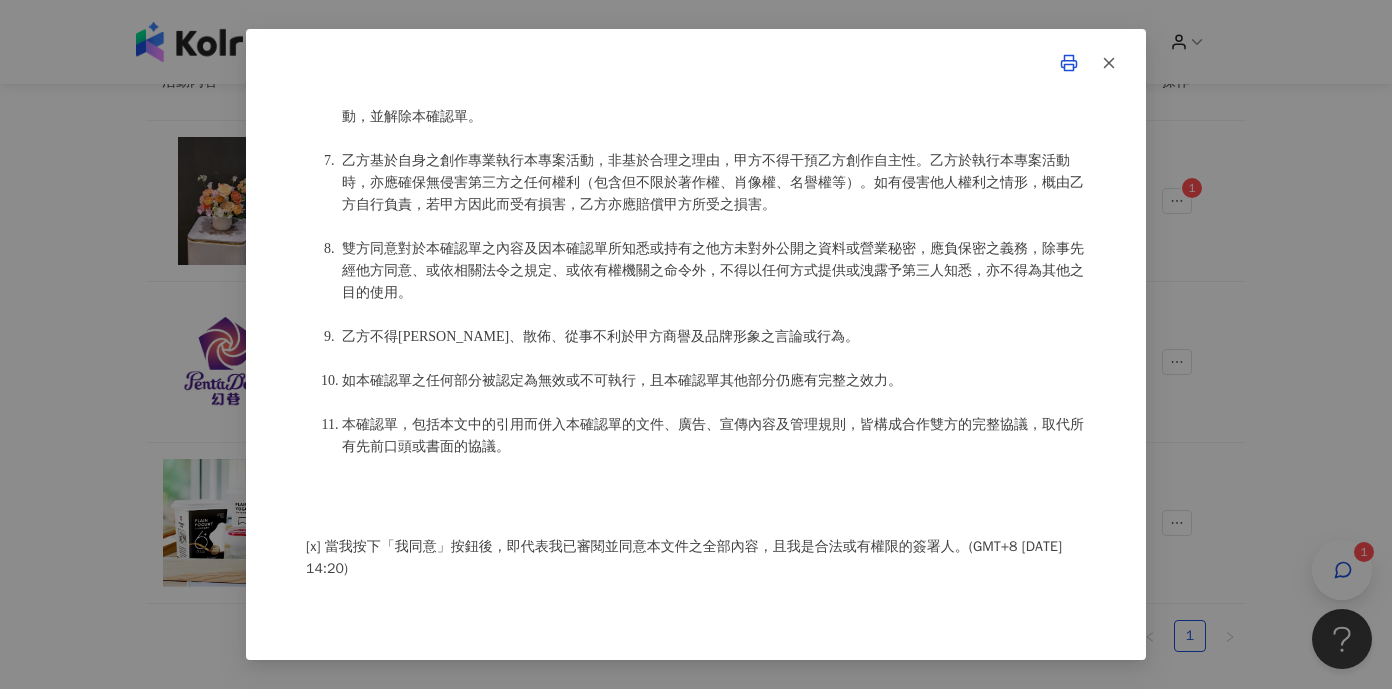 click on "活動確認單
約定雙方
甲方名稱：威峰創意娛樂有限公司
甲方公司負責人：
甲方統一編號：82783396
甲方專案負責人：吳威漢
甲方專案負責人電話：0978562801
甲方專案負責人 Email：wu_0119@hotmail.com
乙方名稱：李景翔
乙方身分證字號：F125946807
乙方電話：0936288451
專案活動期間：2025年04月05日至2025年04月05日
費用（新台幣，含稅)： 10
約定條款
李景翔(以下簡稱乙方)保證有權簽署本確認單，簽署後即表示上列專案合作人員接受與威峰創意娛樂有限公司(以下簡稱甲方)簽署之活動確認單，並同意執行雙方所約定之合作項目。
簽署本確認單後，雙方需遵從專案活動條件，不得取消確認單或中途終止。
合作項目：Instagram 影片 1 則
執行時間：2025年04月05日至2025年04月05日" at bounding box center [696, 384] 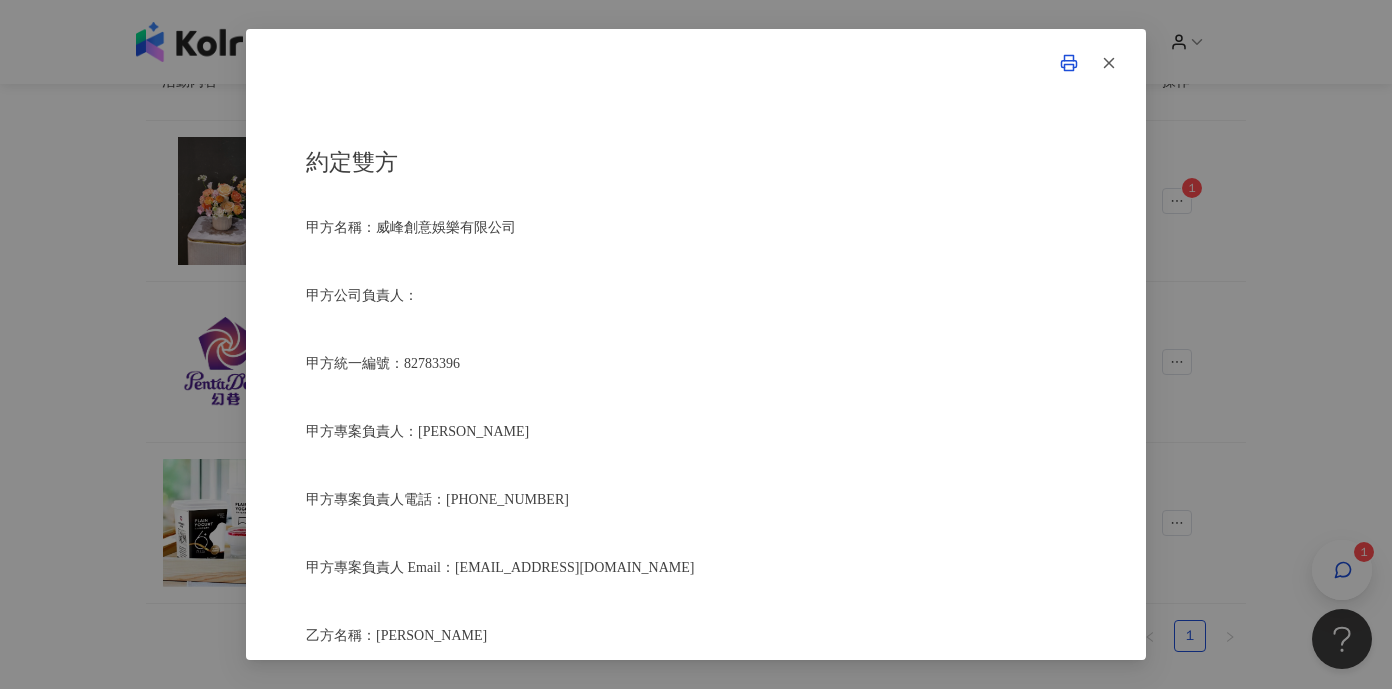 scroll, scrollTop: 0, scrollLeft: 0, axis: both 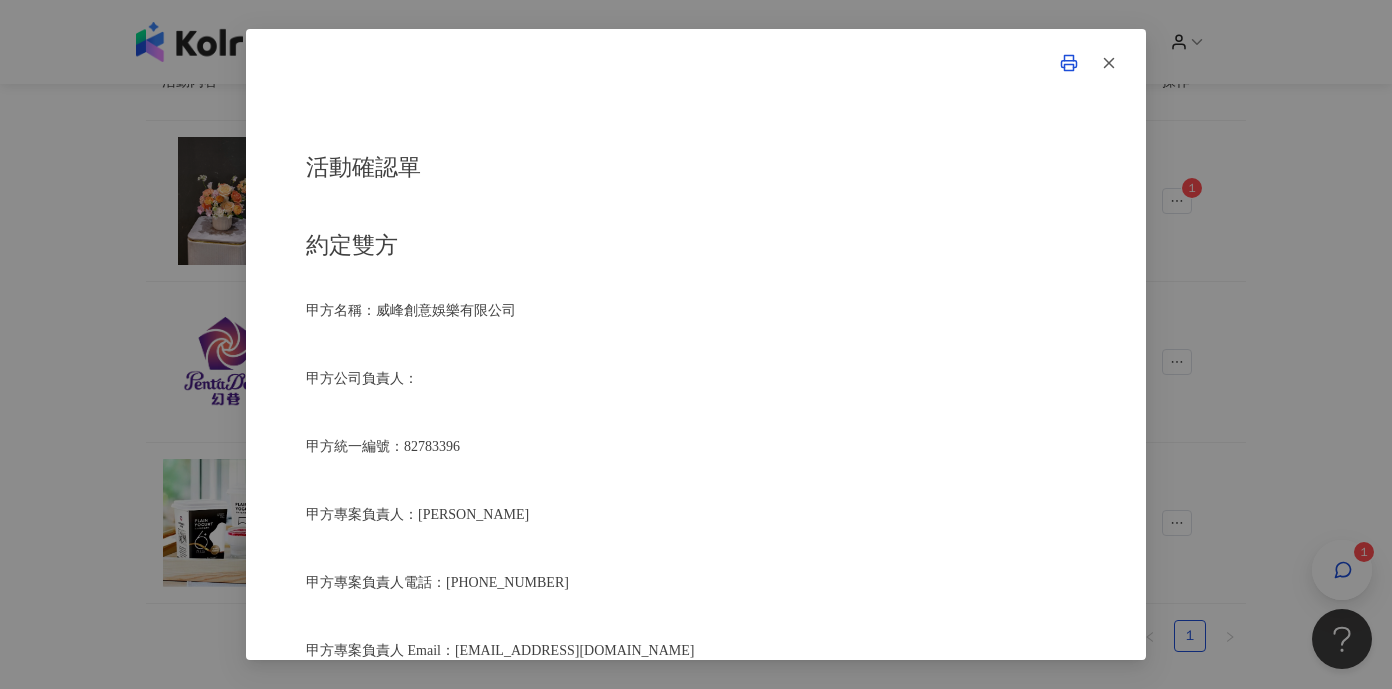 click on "活動確認單
約定雙方
甲方名稱：威峰創意娛樂有限公司
甲方公司負責人：
甲方統一編號：82783396
甲方專案負責人：吳威漢
甲方專案負責人電話：0978562801
甲方專案負責人 Email：wu_0119@hotmail.com
乙方名稱：李景翔
乙方身分證字號：F125946807
乙方電話：0936288451
專案活動期間：2025年04月05日至2025年04月05日
費用（新台幣，含稅)： 10
約定條款
李景翔(以下簡稱乙方)保證有權簽署本確認單，簽署後即表示上列專案合作人員接受與威峰創意娛樂有限公司(以下簡稱甲方)簽署之活動確認單，並同意執行雙方所約定之合作項目。
簽署本確認單後，雙方需遵從專案活動條件，不得取消確認單或中途終止。
合作項目：Instagram 影片 1 則
執行時間：2025年04月05日至2025年04月05日" at bounding box center (696, 384) 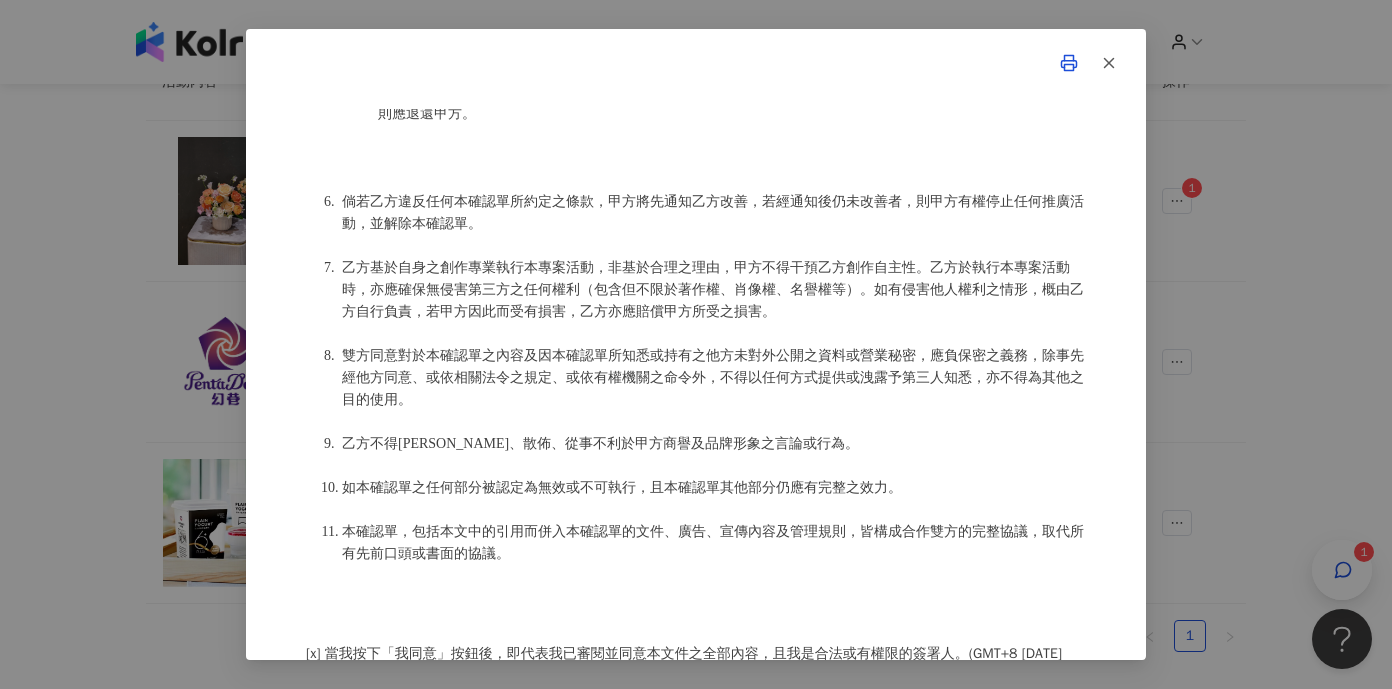 scroll, scrollTop: 1896, scrollLeft: 0, axis: vertical 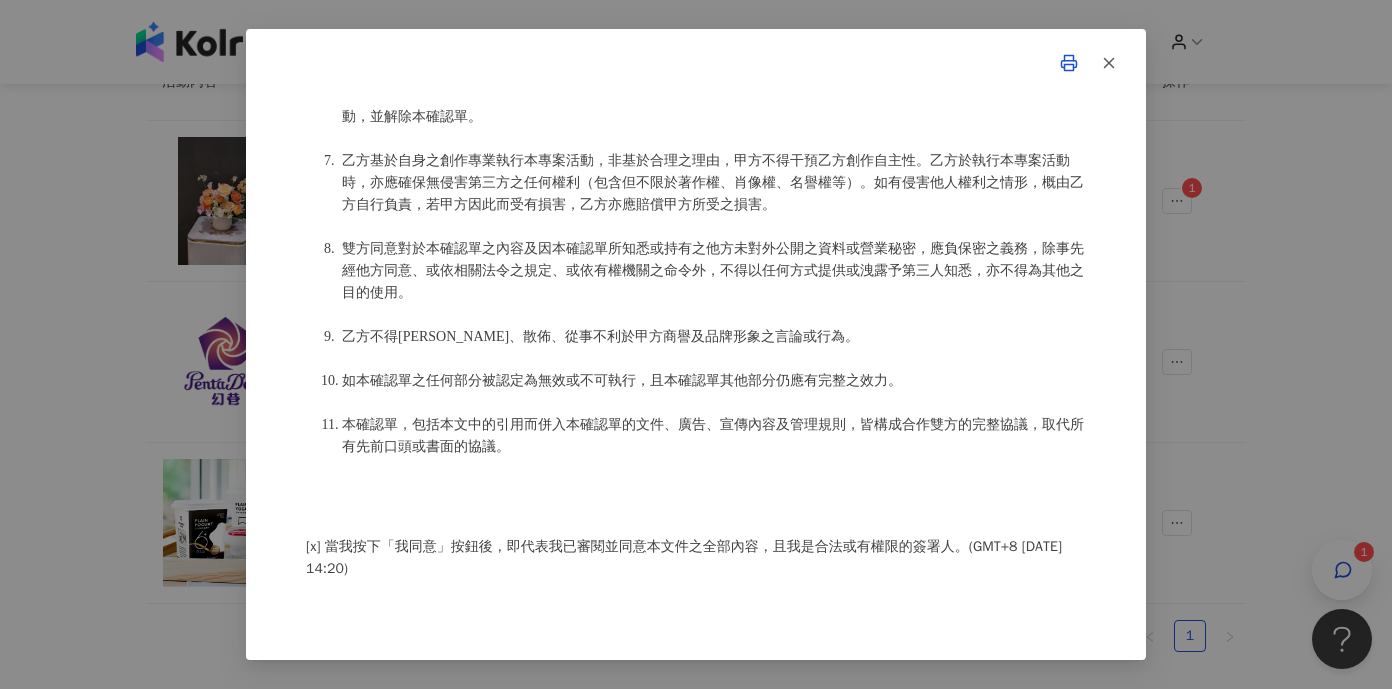 click on "活動確認單
約定雙方
甲方名稱：威峰創意娛樂有限公司
甲方公司負責人：
甲方統一編號：82783396
甲方專案負責人：吳威漢
甲方專案負責人電話：0978562801
甲方專案負責人 Email：wu_0119@hotmail.com
乙方名稱：李景翔
乙方身分證字號：F125946807
乙方電話：0936288451
專案活動期間：2025年04月05日至2025年04月05日
費用（新台幣，含稅)： 10
約定條款
李景翔(以下簡稱乙方)保證有權簽署本確認單，簽署後即表示上列專案合作人員接受與威峰創意娛樂有限公司(以下簡稱甲方)簽署之活動確認單，並同意執行雙方所約定之合作項目。
簽署本確認單後，雙方需遵從專案活動條件，不得取消確認單或中途終止。
合作項目：Instagram 影片 1 則
執行時間：2025年04月05日至2025年04月05日" at bounding box center [696, 384] 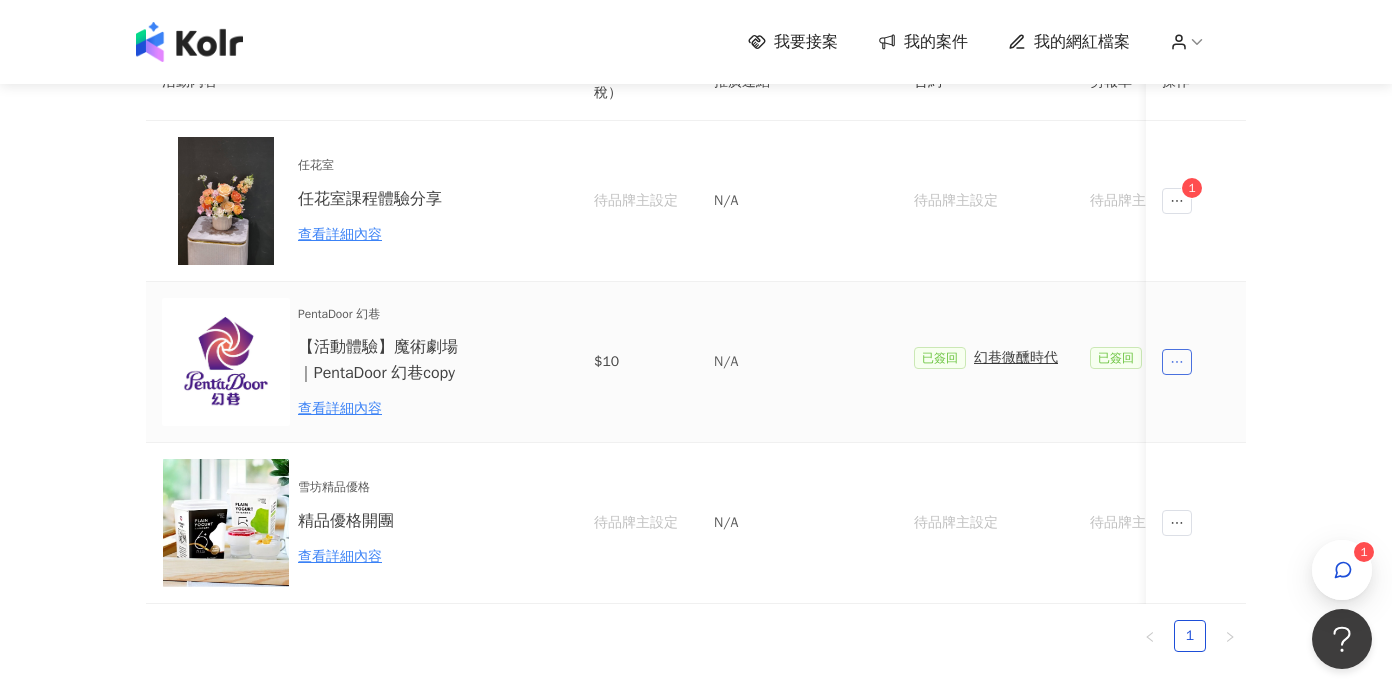 click 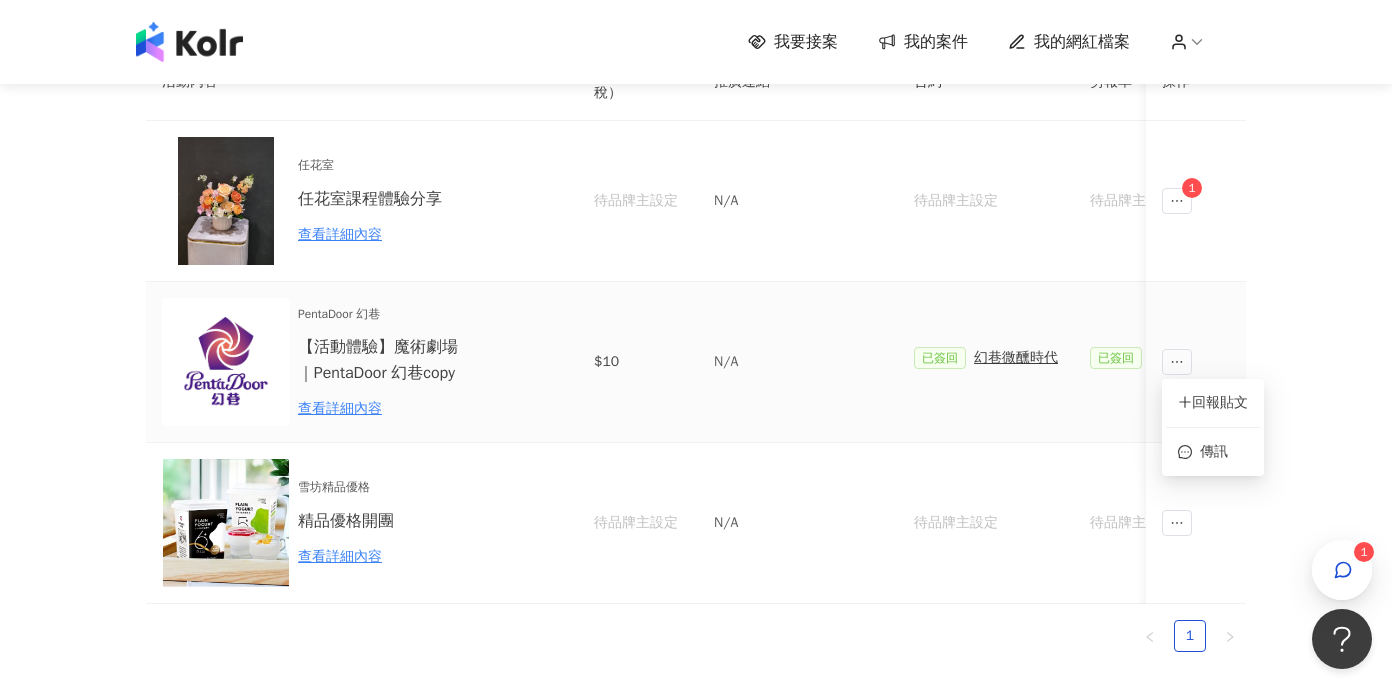 click at bounding box center [1196, 362] 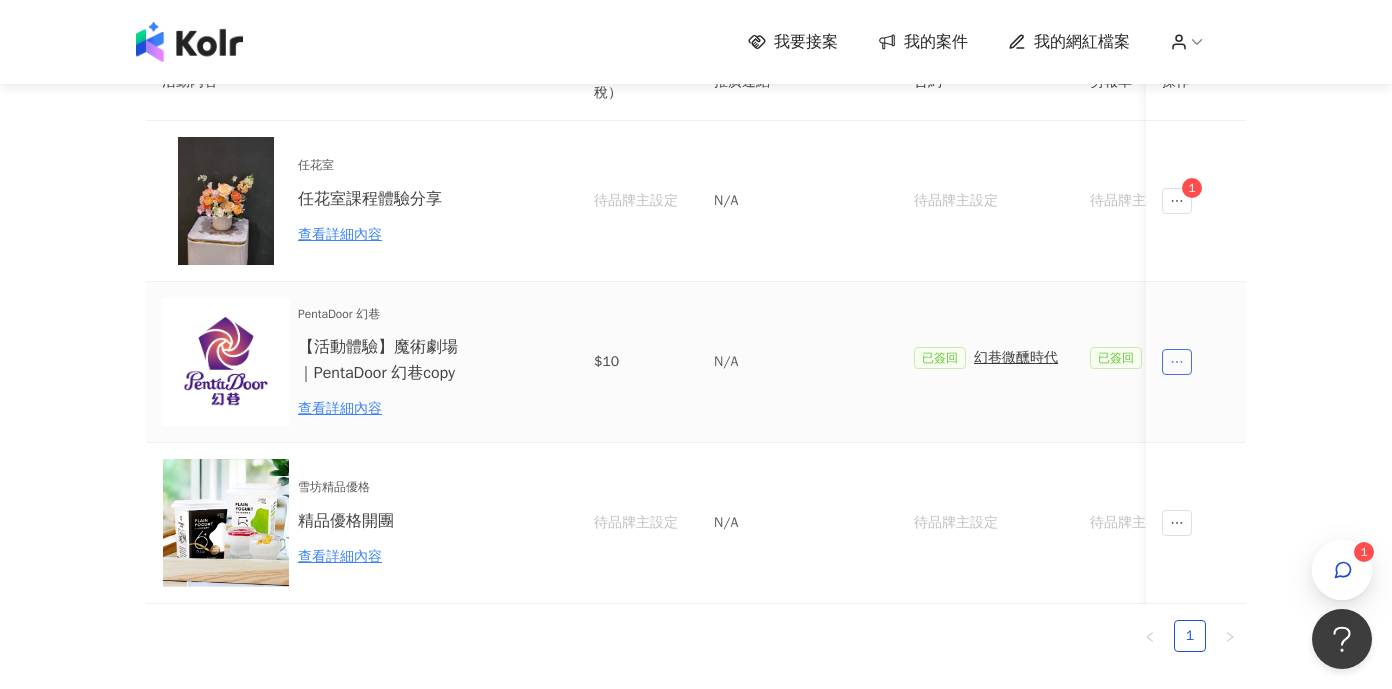 click at bounding box center (1177, 362) 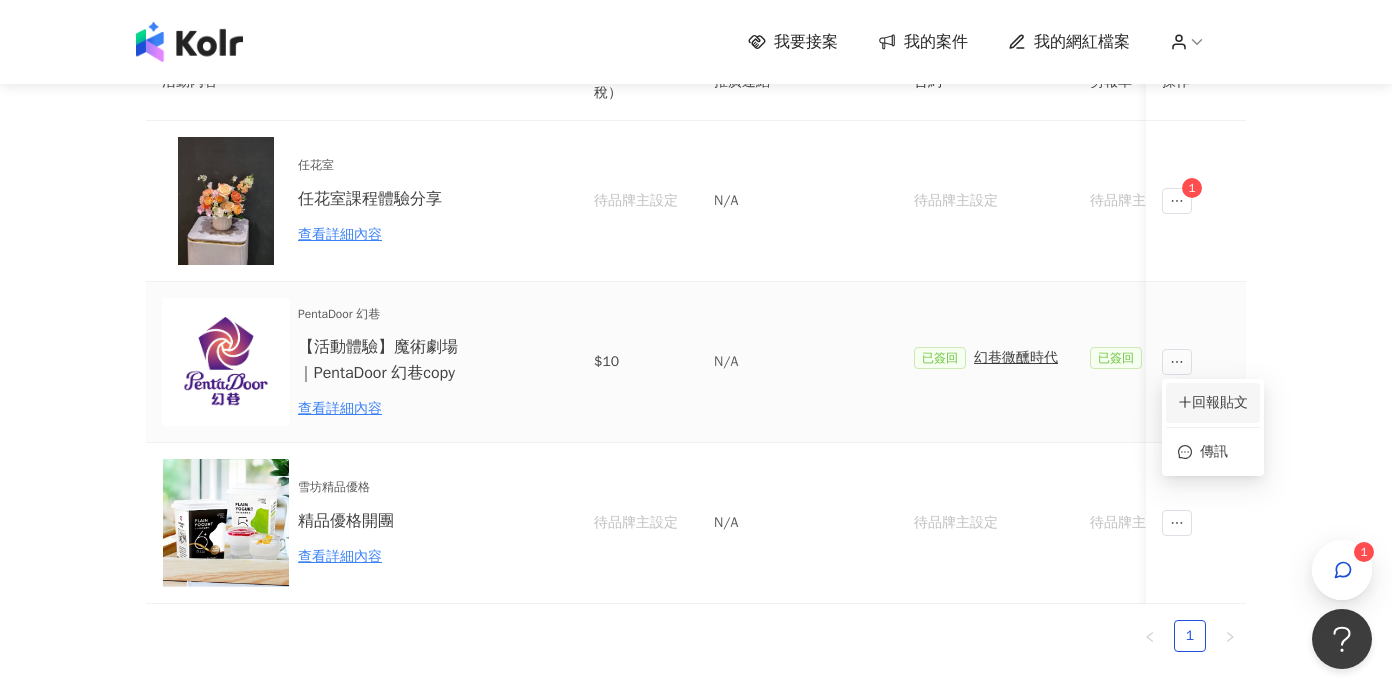 click on "回報貼文" at bounding box center [1213, 403] 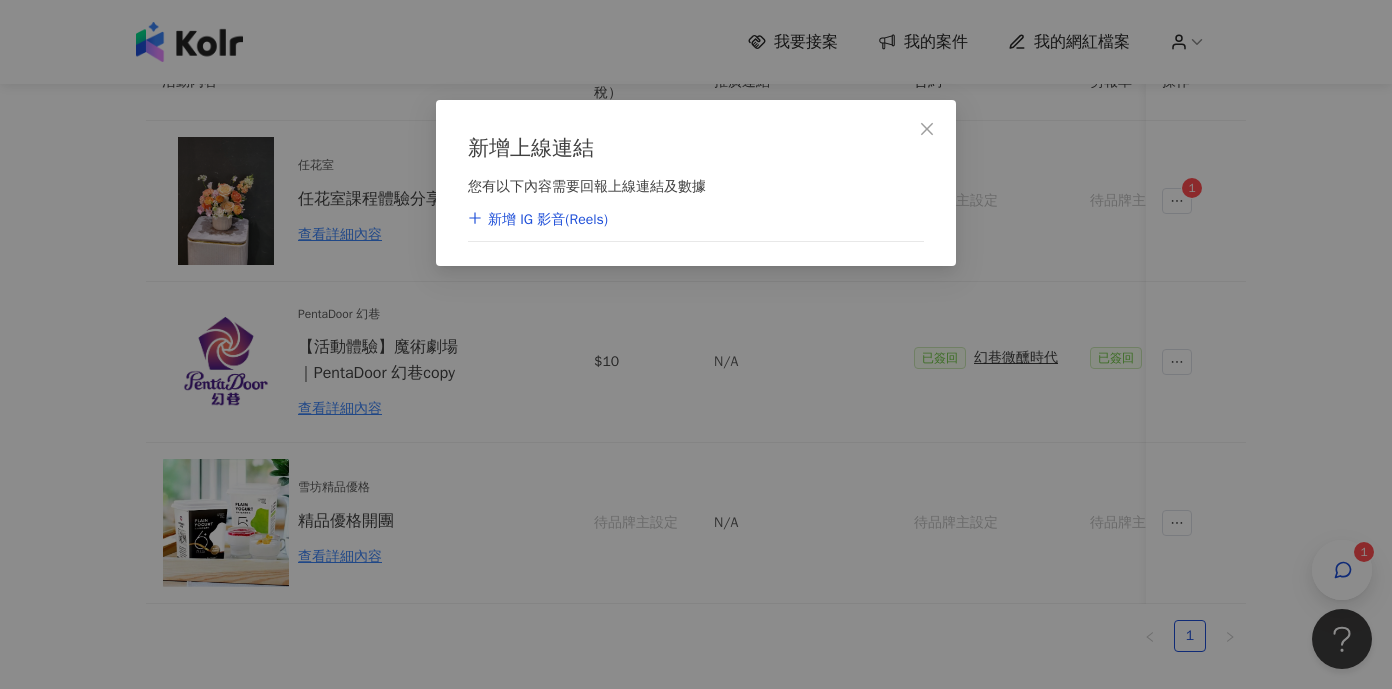 click on "新增 IG 影音(Reels)" at bounding box center (538, 220) 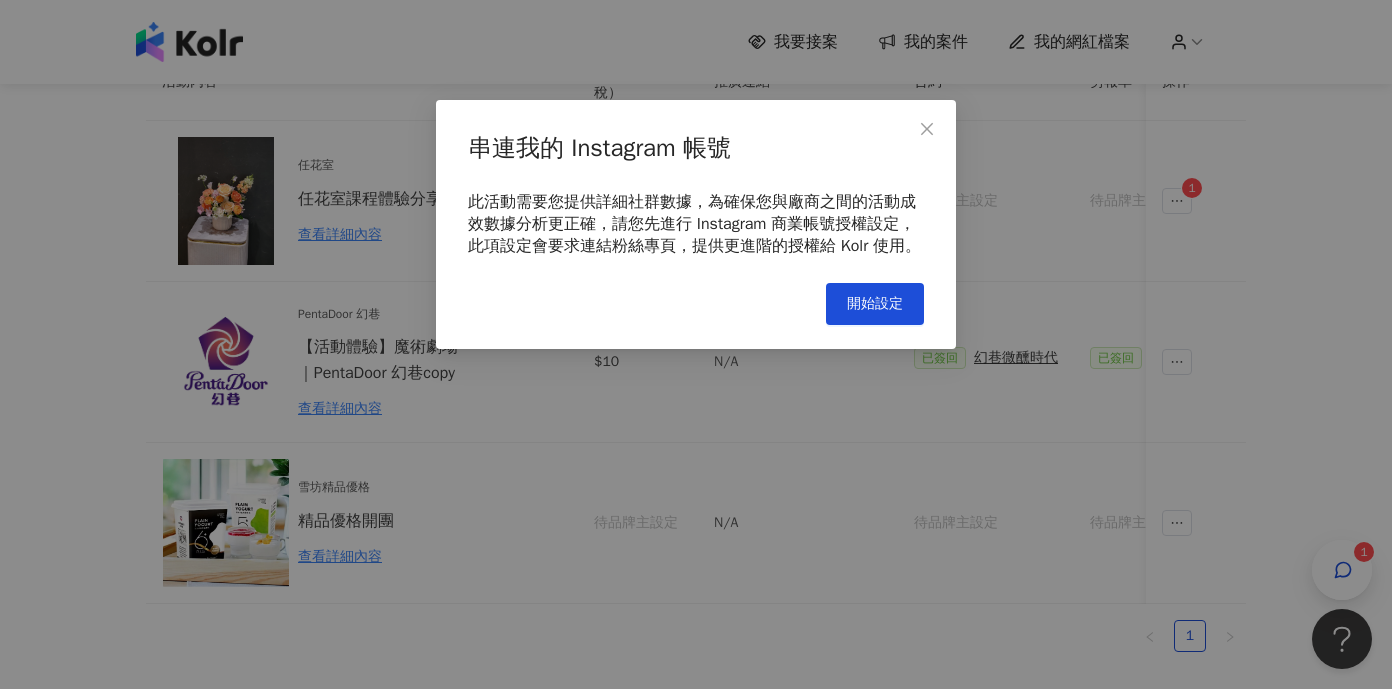 click on "串連我的 Instagram 帳號 此活動需要您提供詳細社群數據，為確保您與廠商之間的活動成效數據分析更正確，請您先進行 Instagram 商業帳號授權設定，此項設定會要求連結粉絲專頁，提供更進階的授權給 Kolr 使用。 開始設定" at bounding box center [696, 224] 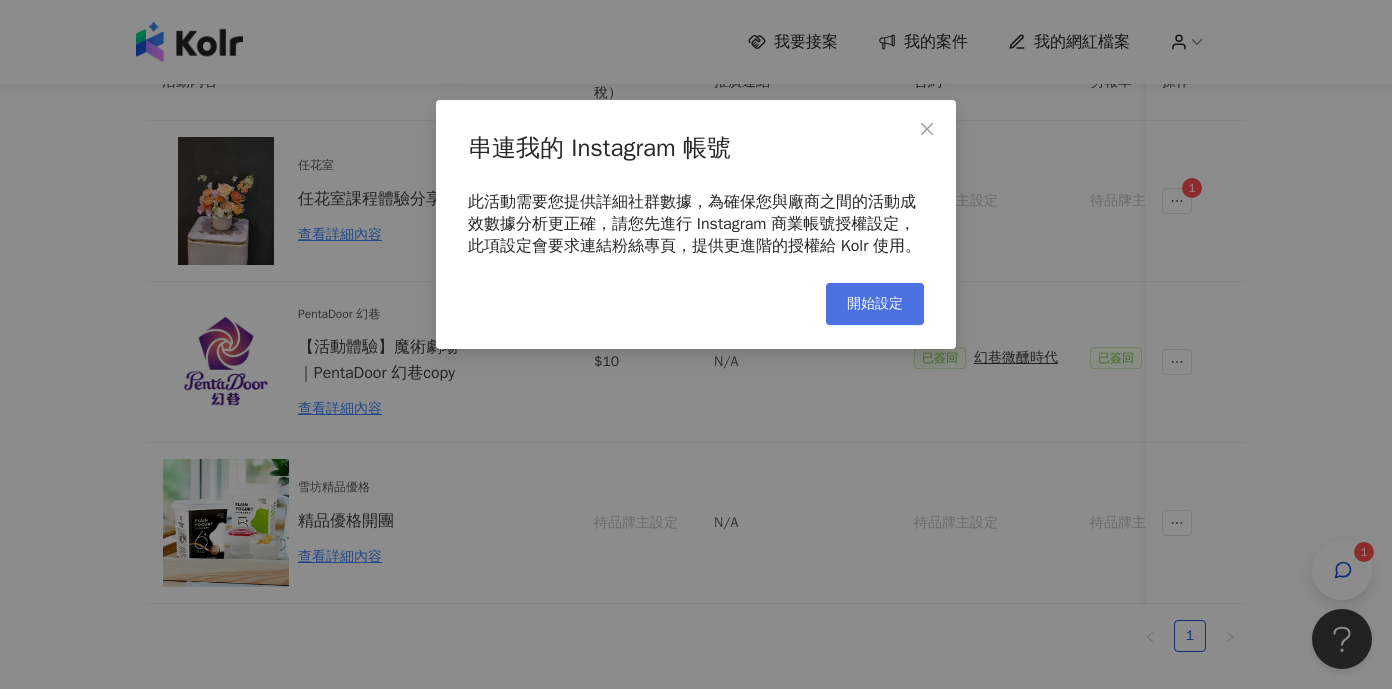 click on "開始設定" at bounding box center [875, 304] 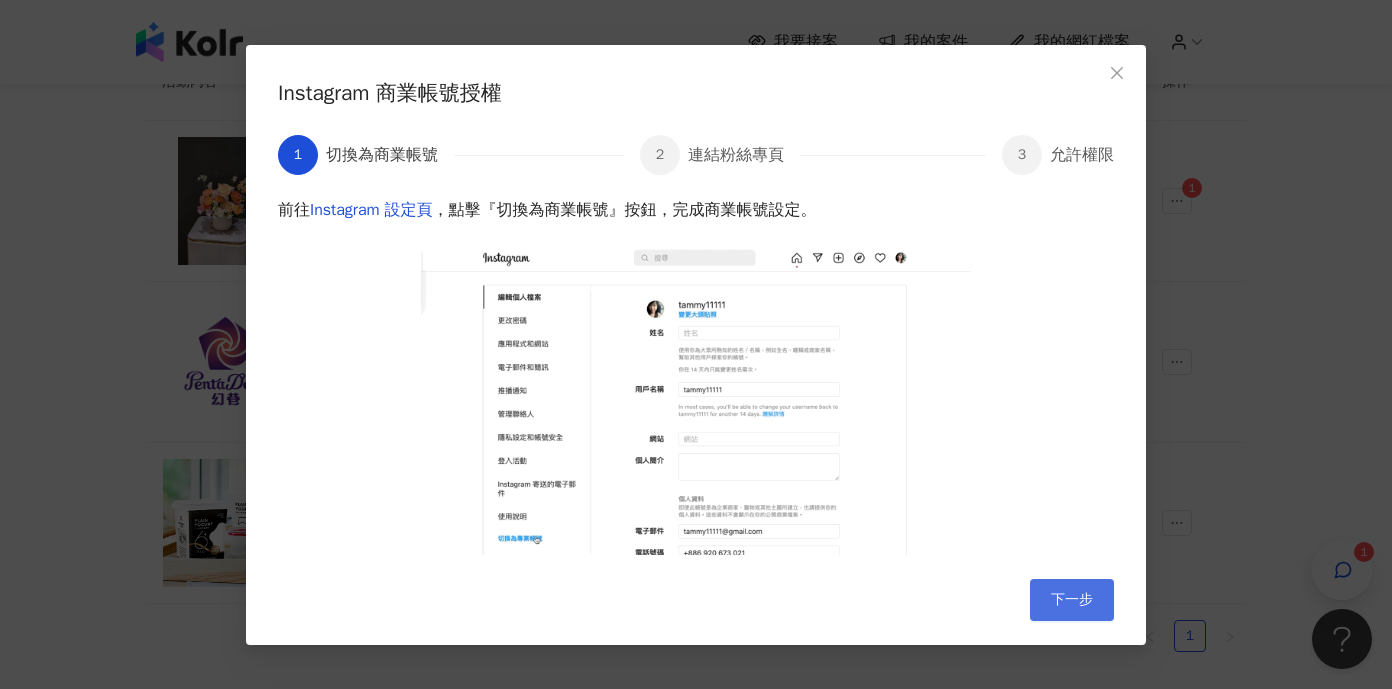 click on "下一步" at bounding box center [1072, 600] 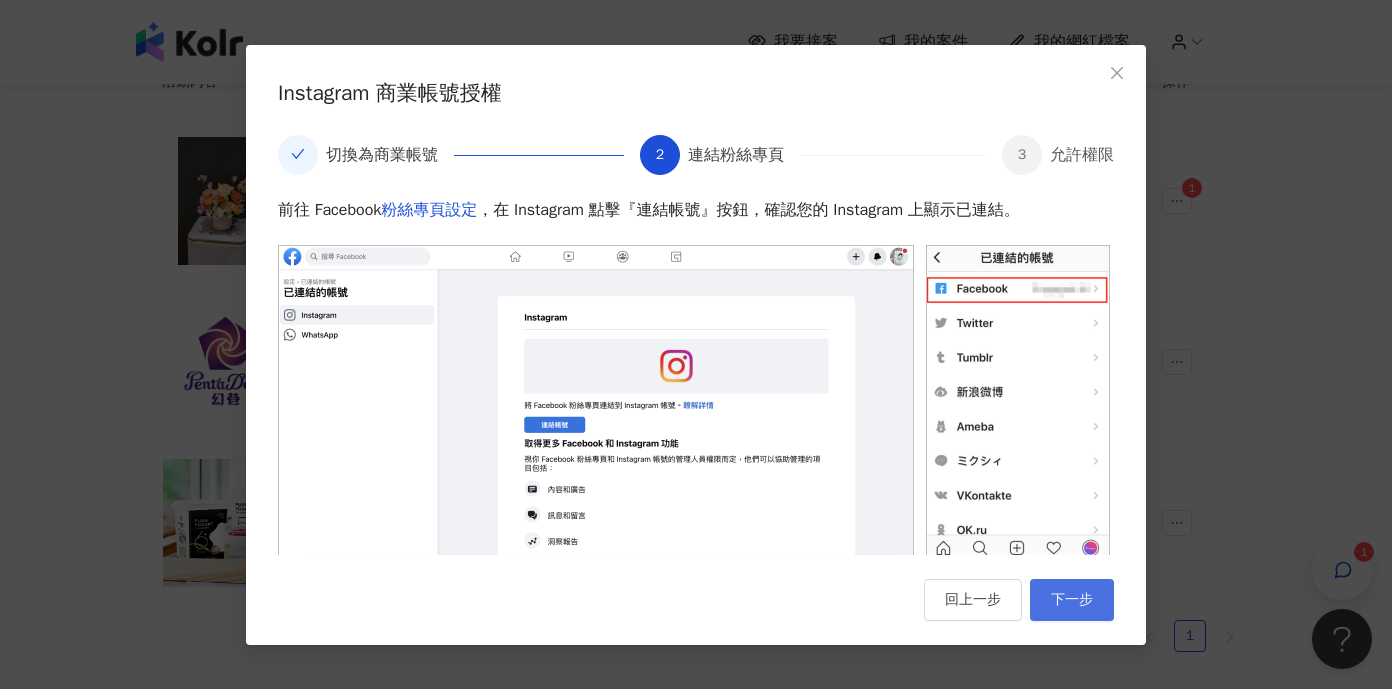 click on "下一步" at bounding box center [1072, 600] 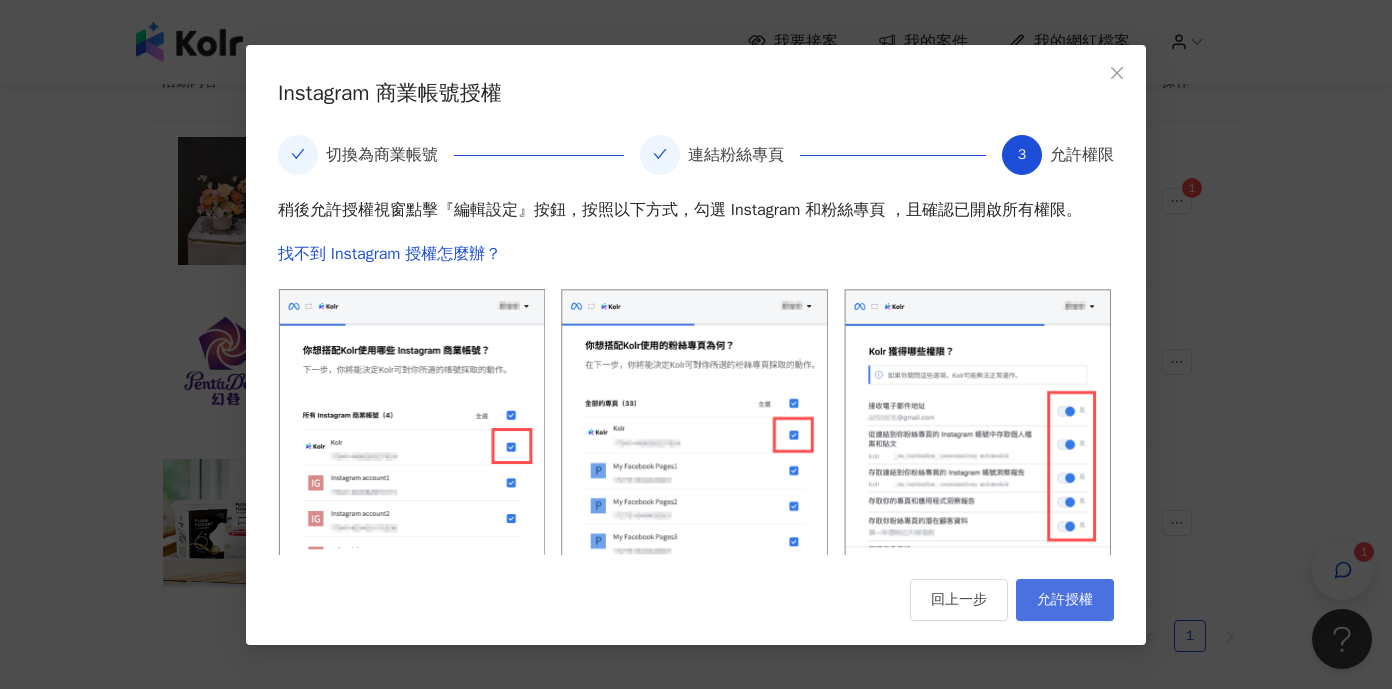 click on "允許授權" at bounding box center [1065, 600] 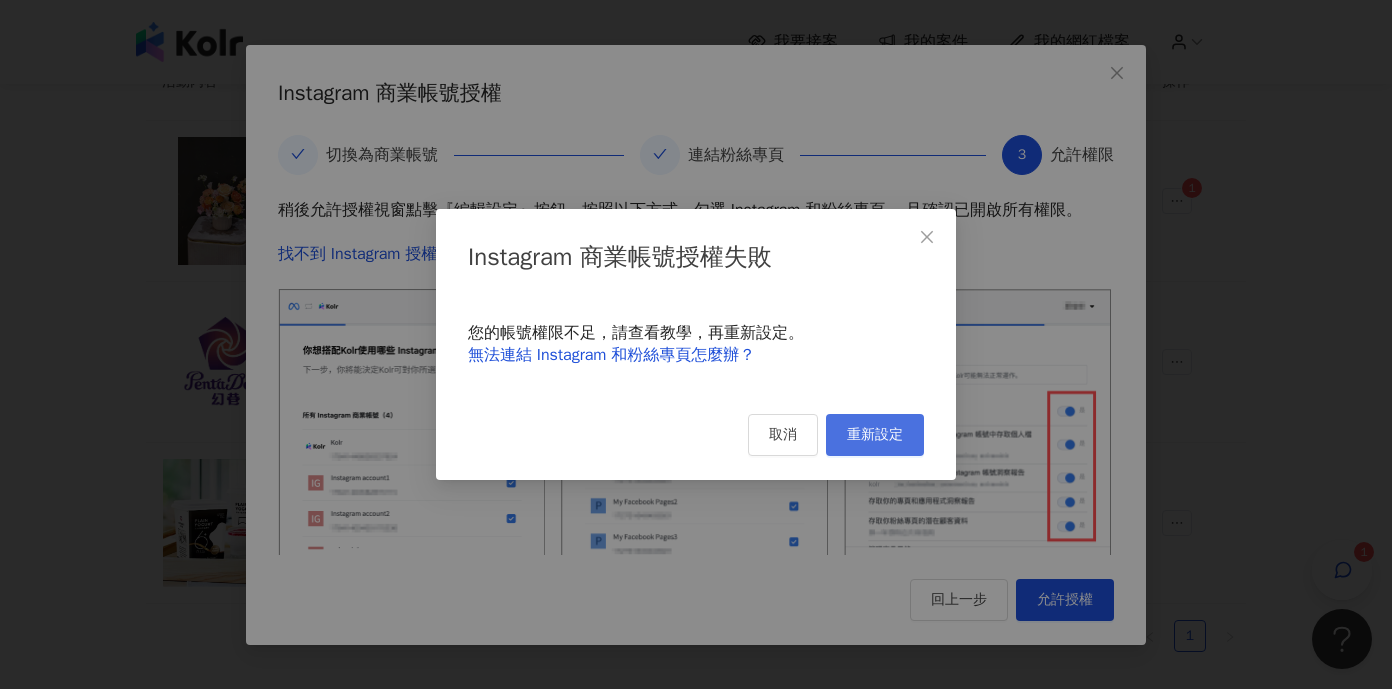click on "重新設定" at bounding box center (875, 435) 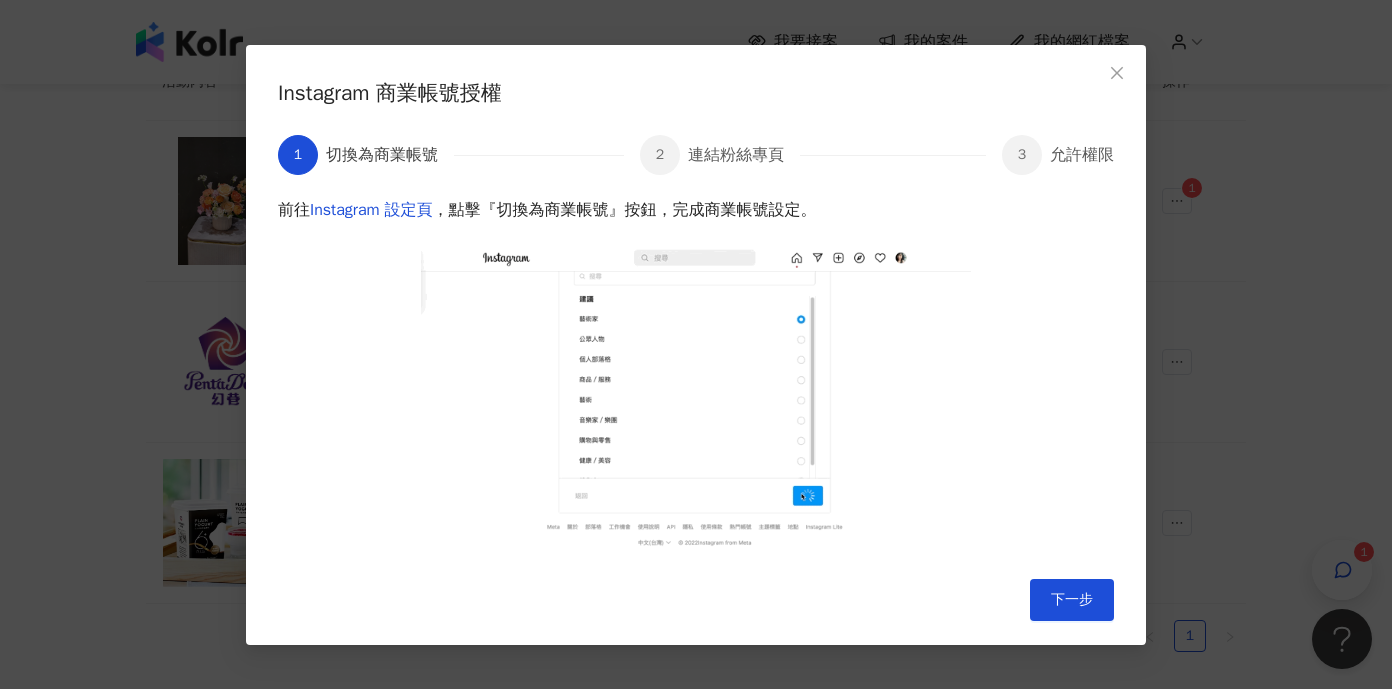 click on "Instagram 商業帳號授權 1 切換為商業帳號 2 連結粉絲專頁 3 允許權限 前往  Instagram 設定頁 ，點擊『切換為商業帳號』按鈕，完成商業帳號設定。 下一步" at bounding box center (696, 345) 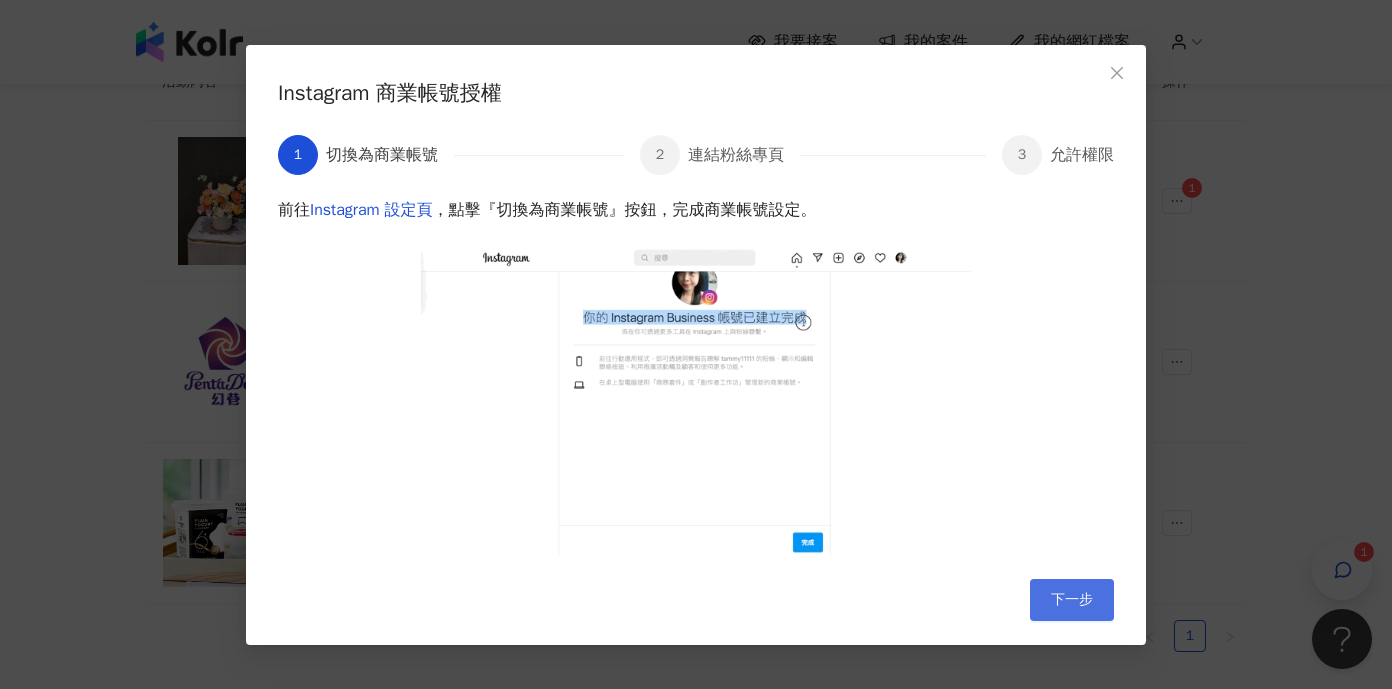 click on "下一步" at bounding box center (1072, 600) 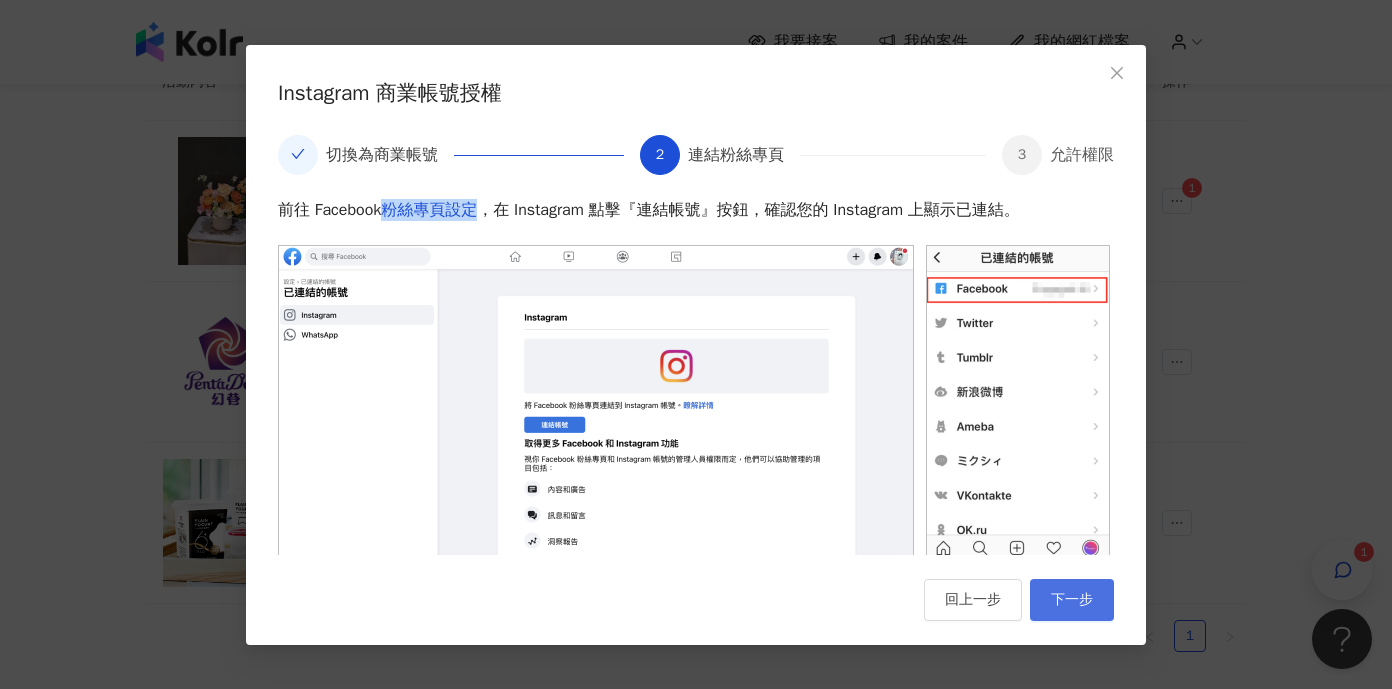 click on "下一步" at bounding box center [1072, 600] 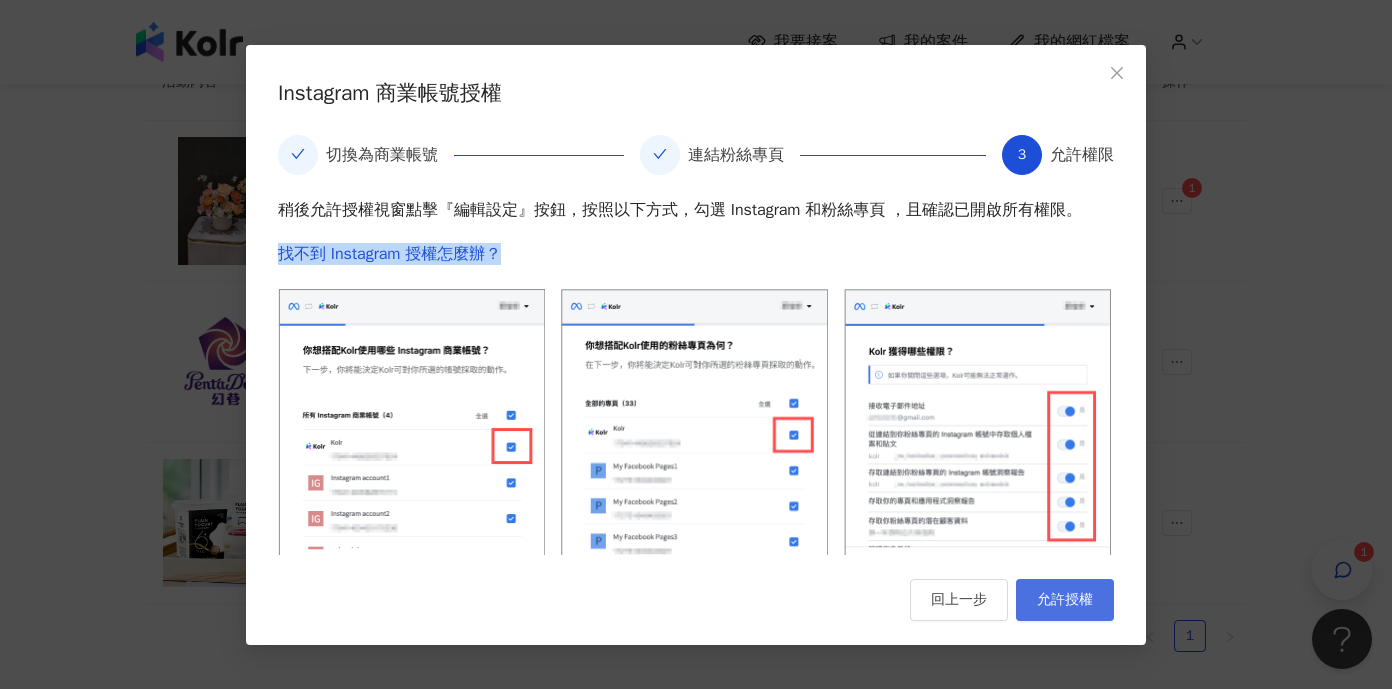 click on "允許授權" at bounding box center (1065, 600) 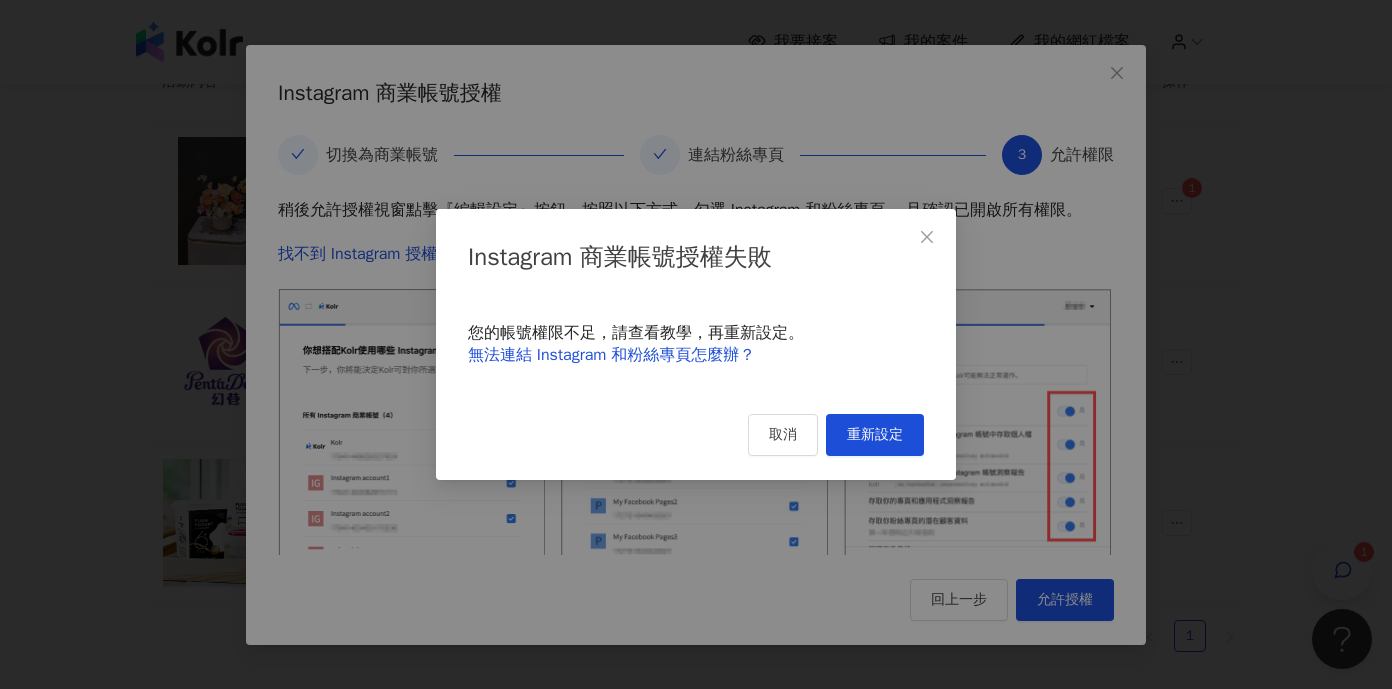 click on "Instagram 商業帳號授權失敗 您的帳號權限不足，請查看教學，再重新設定。 無法連結 Instagram 和粉絲專頁怎麼辦？ 取消 重新設定" at bounding box center (696, 345) 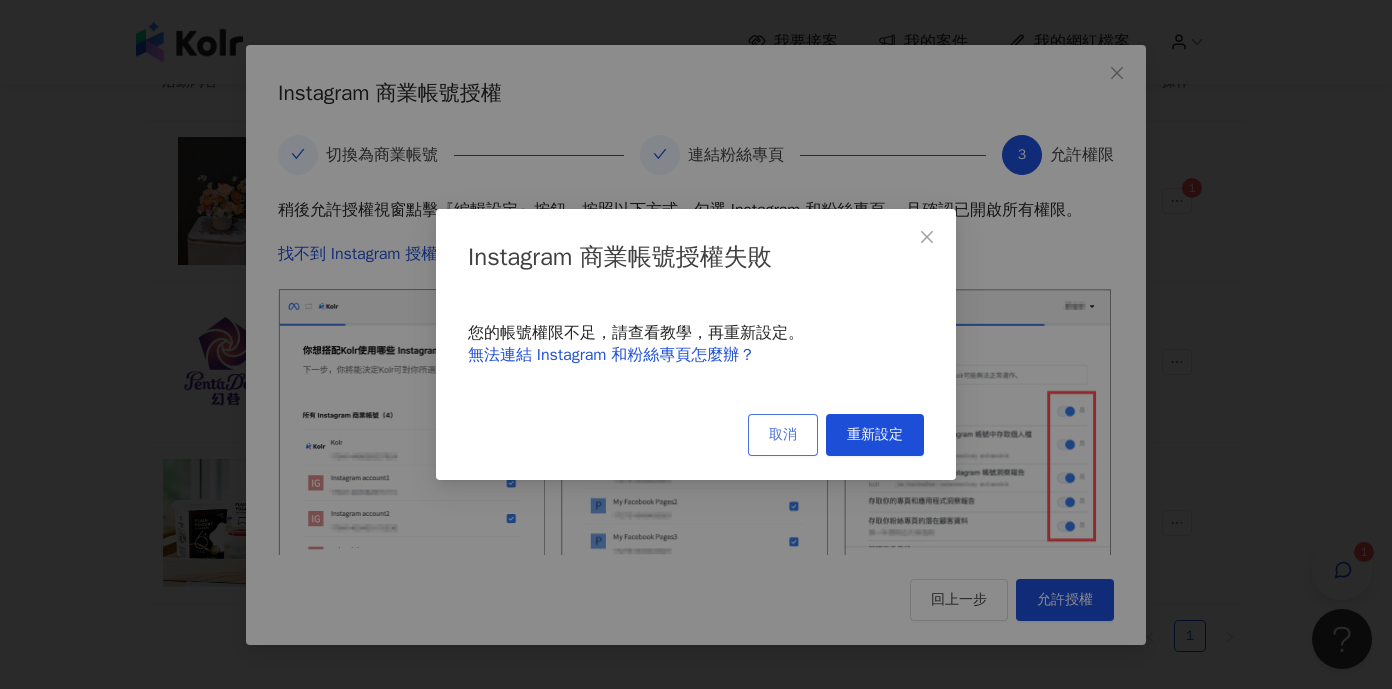 click on "取消" at bounding box center (783, 435) 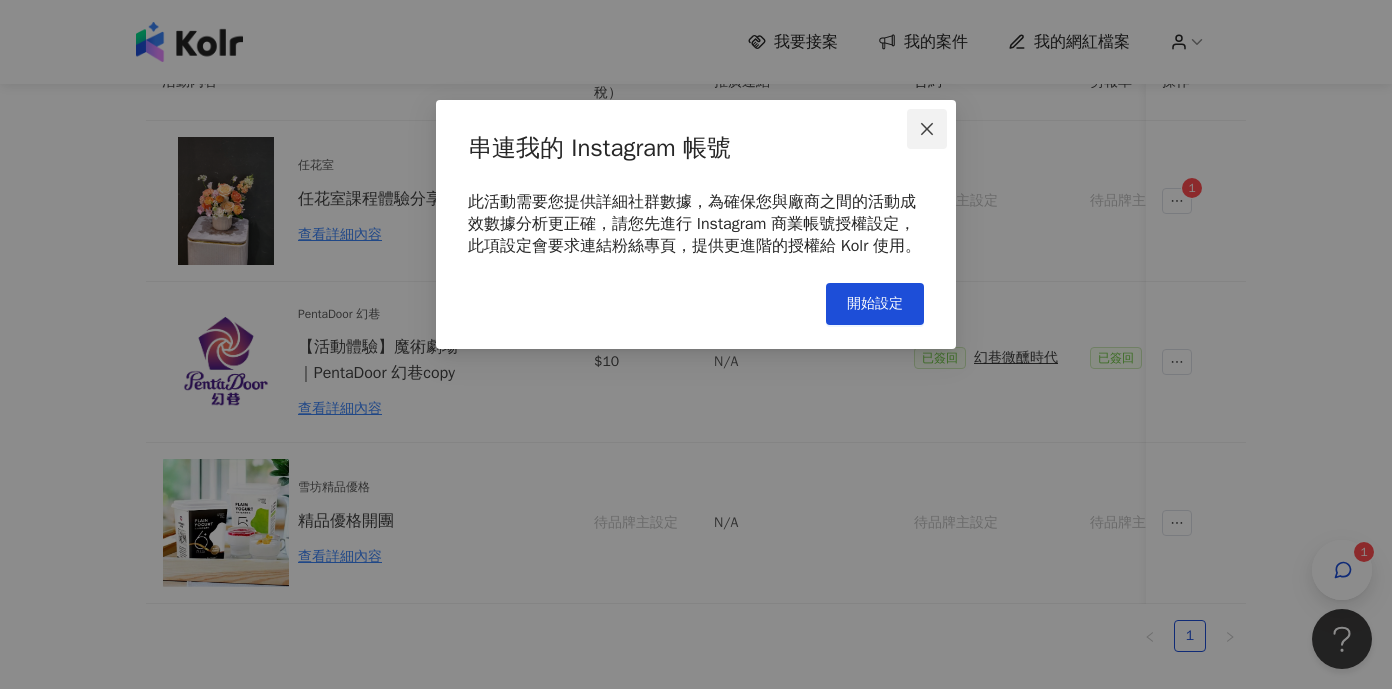 click 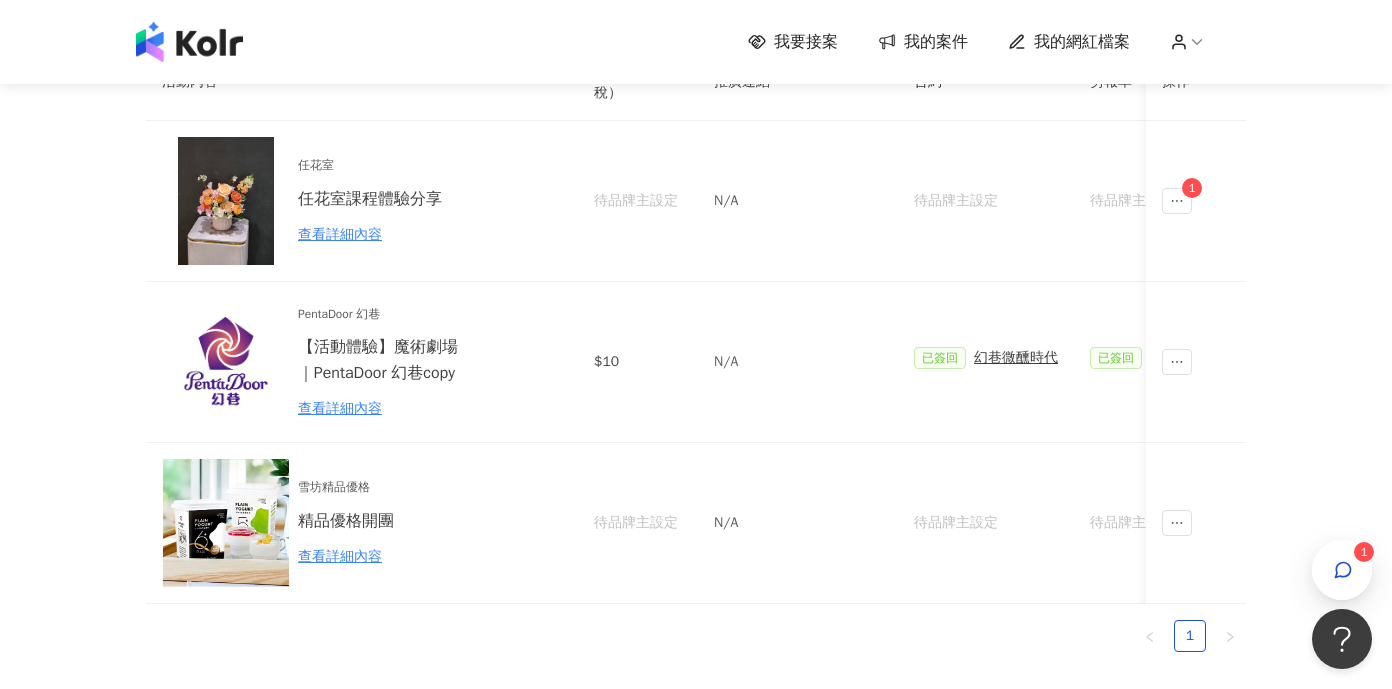 click on "我要接案 我的案件 我的網紅檔案 1 建議執行流程 確認中(4) 進行中(3) 已結束(21) 邀請中 報名中 活動內容 合作金額 合作方式 報名送出時間 邀請狀態 操作               ÔNNS 試營運互惠體驗 查看詳細內容 $500 2025/7/24 12:25 待品牌主回覆 將於 2025/8/31 前回覆   傳訊 三日和菓 《宜蘭頭城必買的宅配甜點》宅配開箱合作案 查看詳細內容 $0 2025/6/2 11:32 待品牌主回覆 將於 2025/12/31 前回覆   傳訊 群暉科技股份有限公司 Synology BeeStation Plus 史上最簡單的個人雲！300萬張照片隨你拍 查看詳細內容 $10,000 2025/6/20 11:02 待品牌主回覆 將於 2025/8/31 前回覆   傳訊 美之選 美之選膠原蛋白 查看詳細內容 $10,000 2025/6/20 11:04 待品牌主回覆 將於 2025/9/30 前回覆   傳訊 1 活動內容 合作費用（含稅） 推廣連結 合約 勞報單 其他附件 貼文連結 撥款金額 撥款狀態 操作                       N/A - 1" at bounding box center [696, 427] 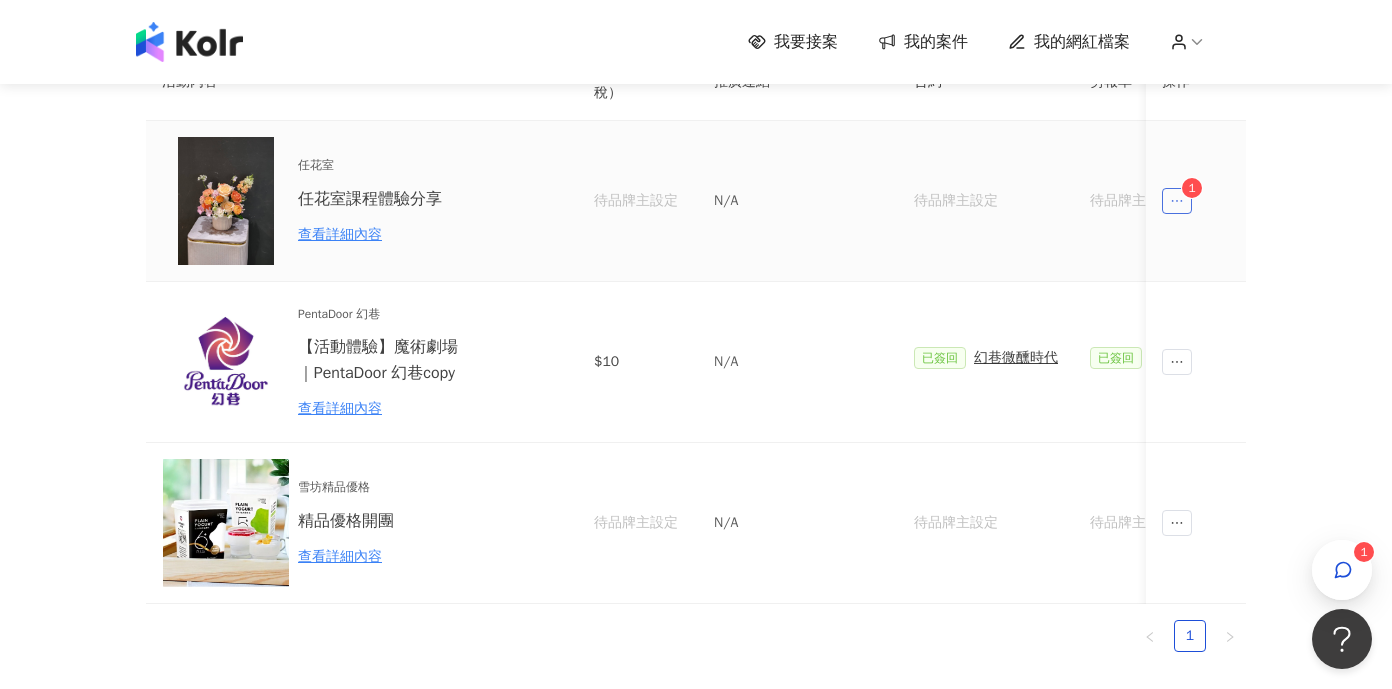 click at bounding box center (1177, 201) 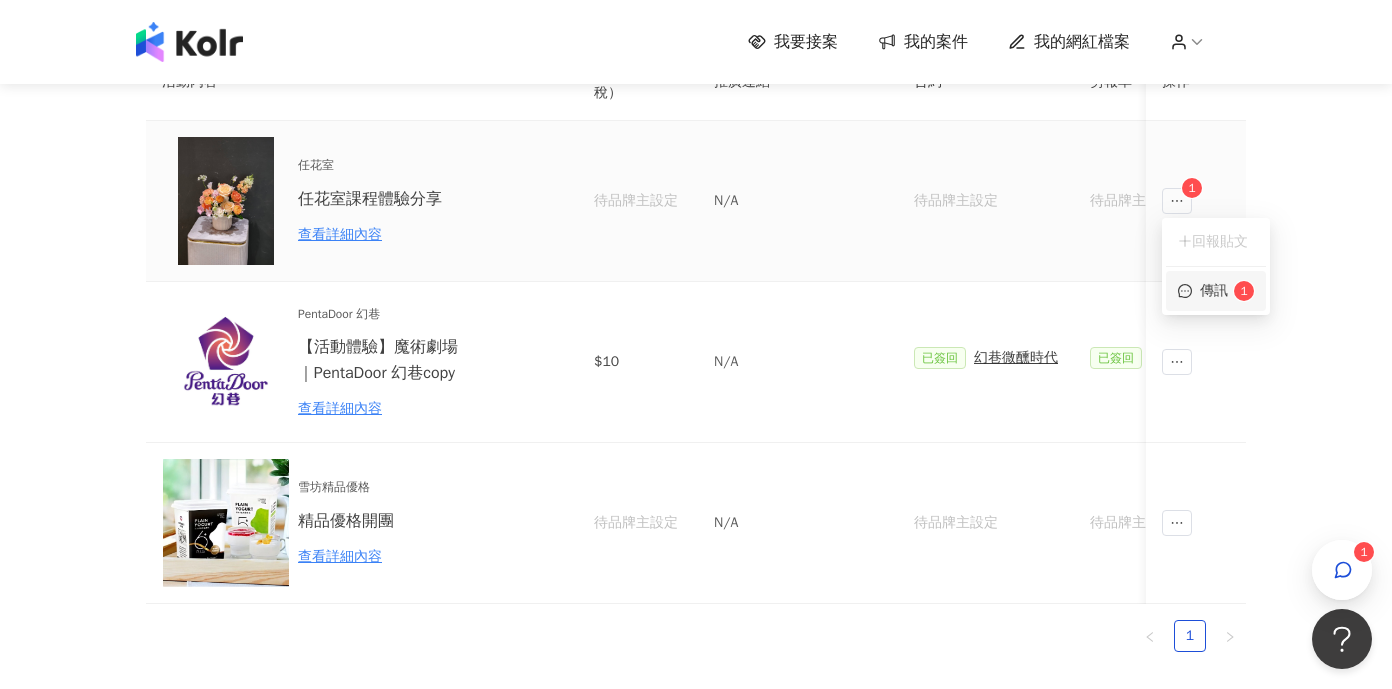 click on "傳訊 1" at bounding box center (1216, 291) 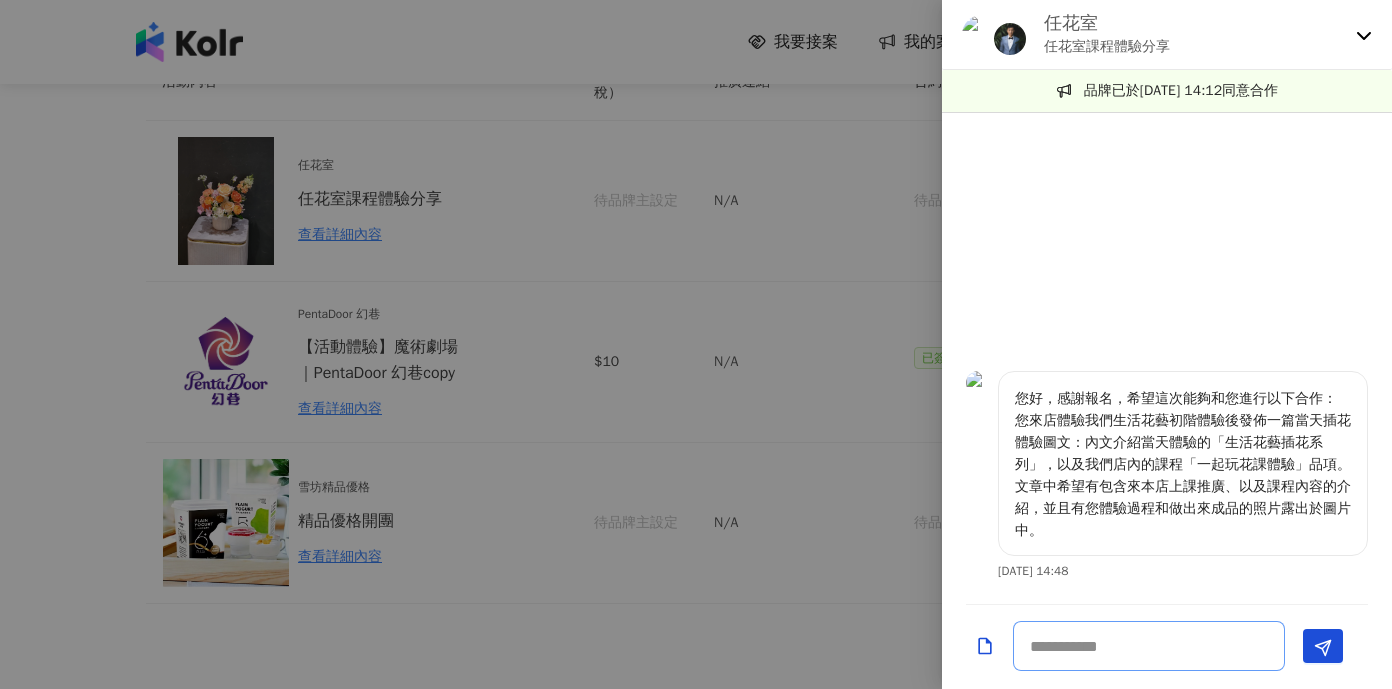 click at bounding box center [1149, 646] 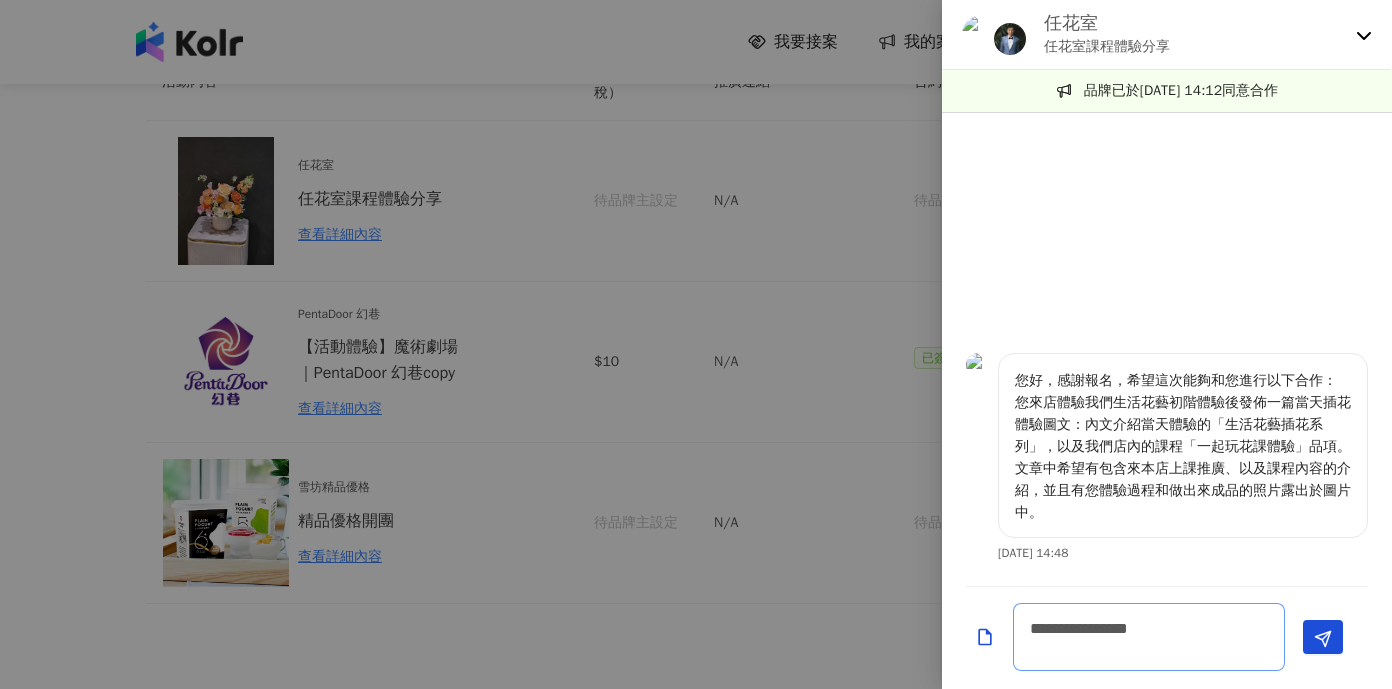scroll, scrollTop: 2, scrollLeft: 0, axis: vertical 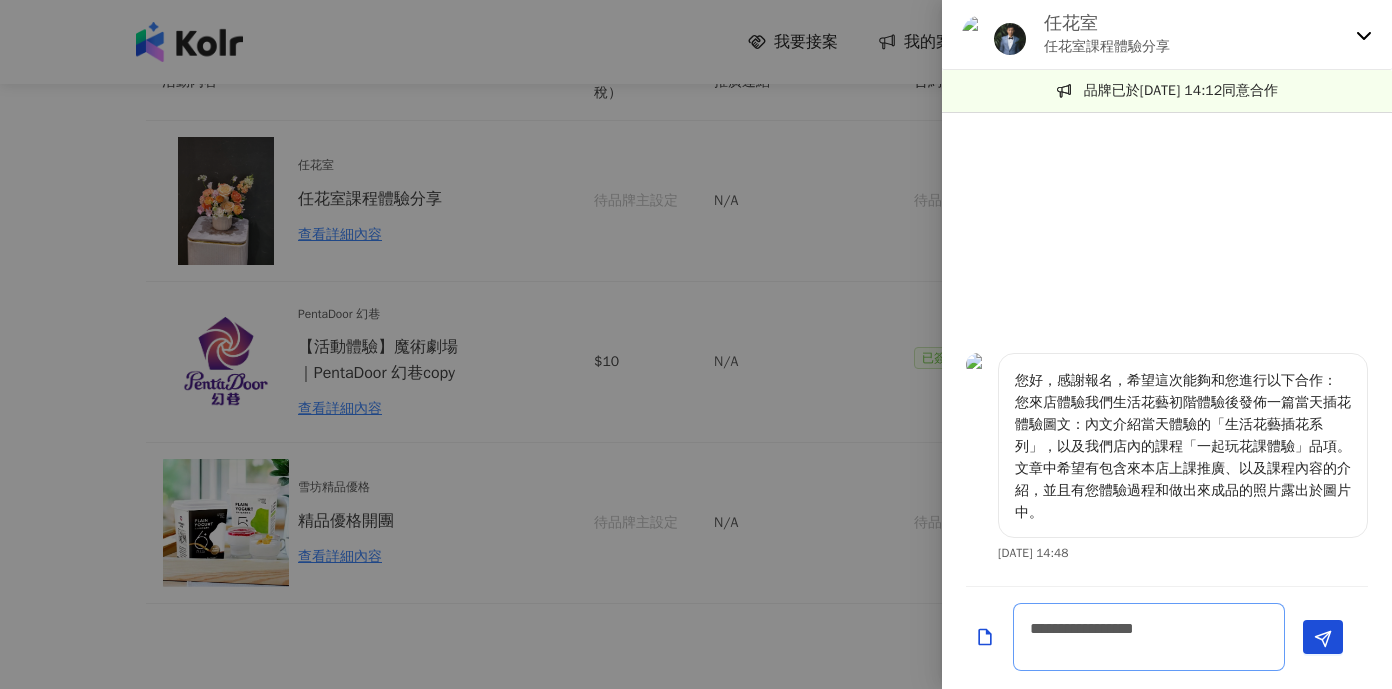 type on "**********" 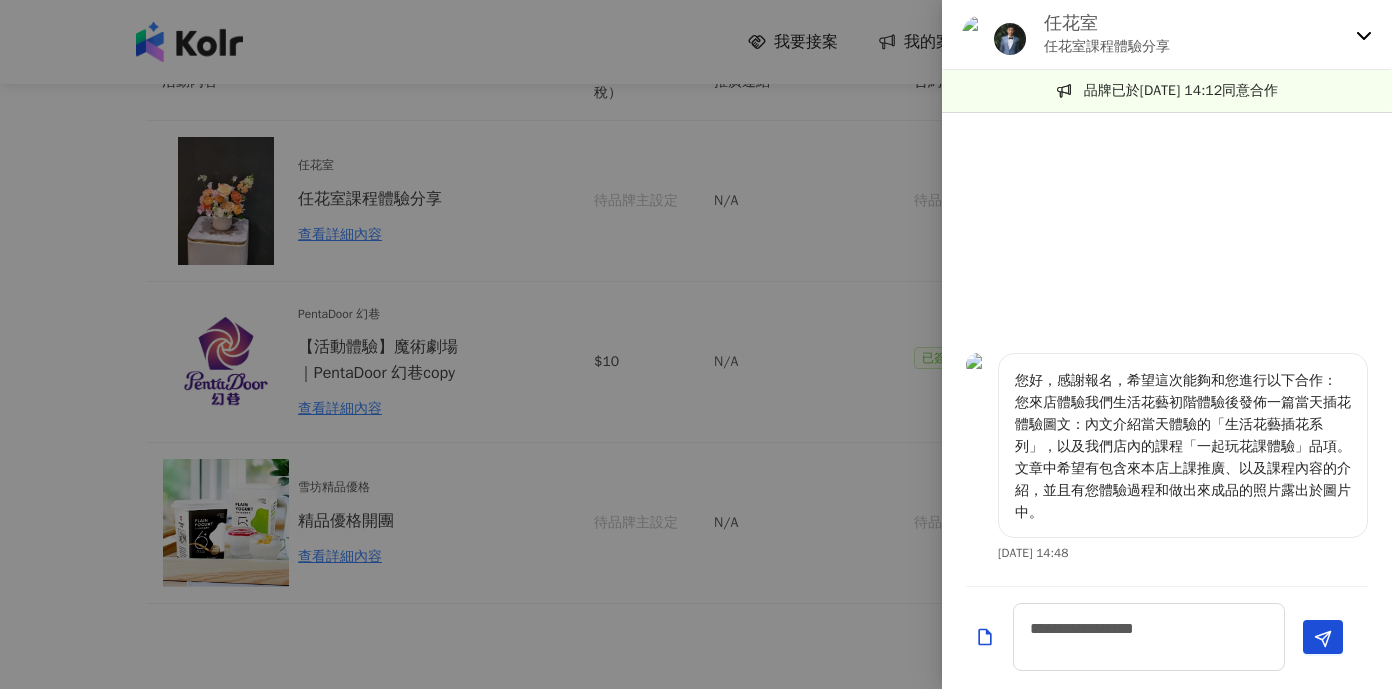 click at bounding box center [696, 344] 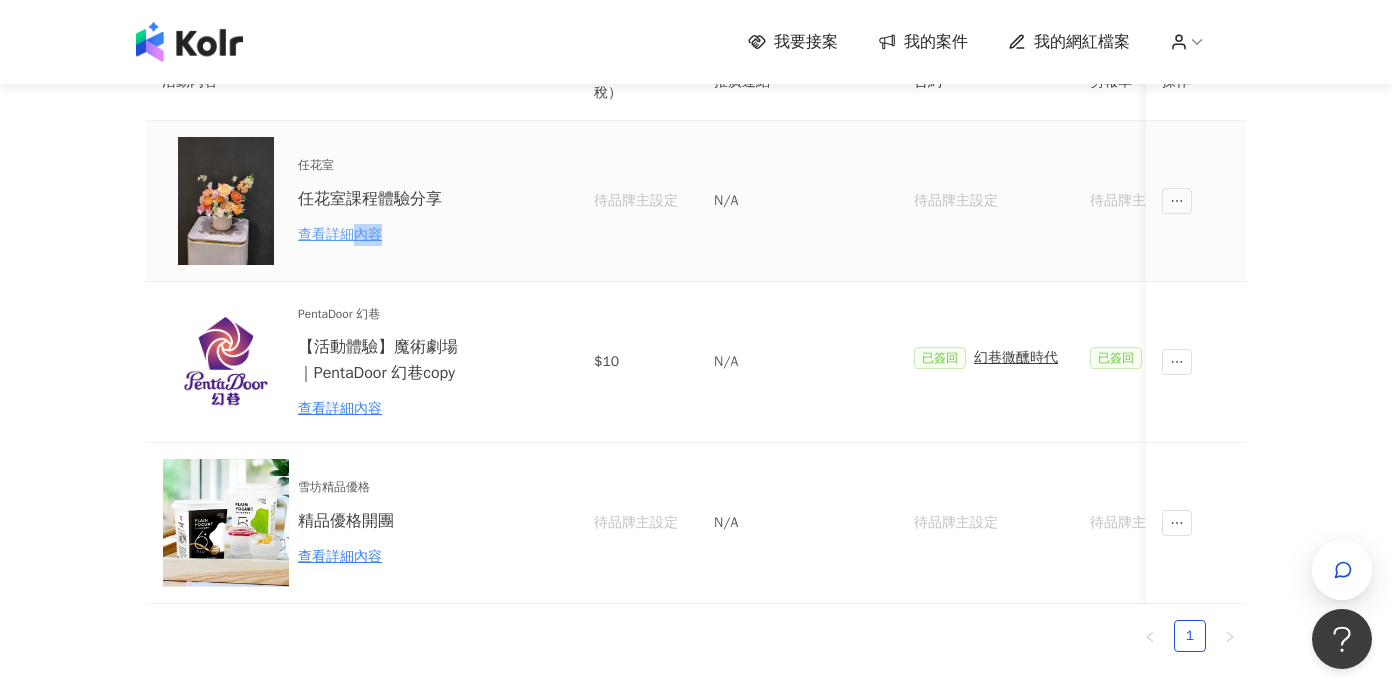 click on "查看詳細內容" at bounding box center [385, 235] 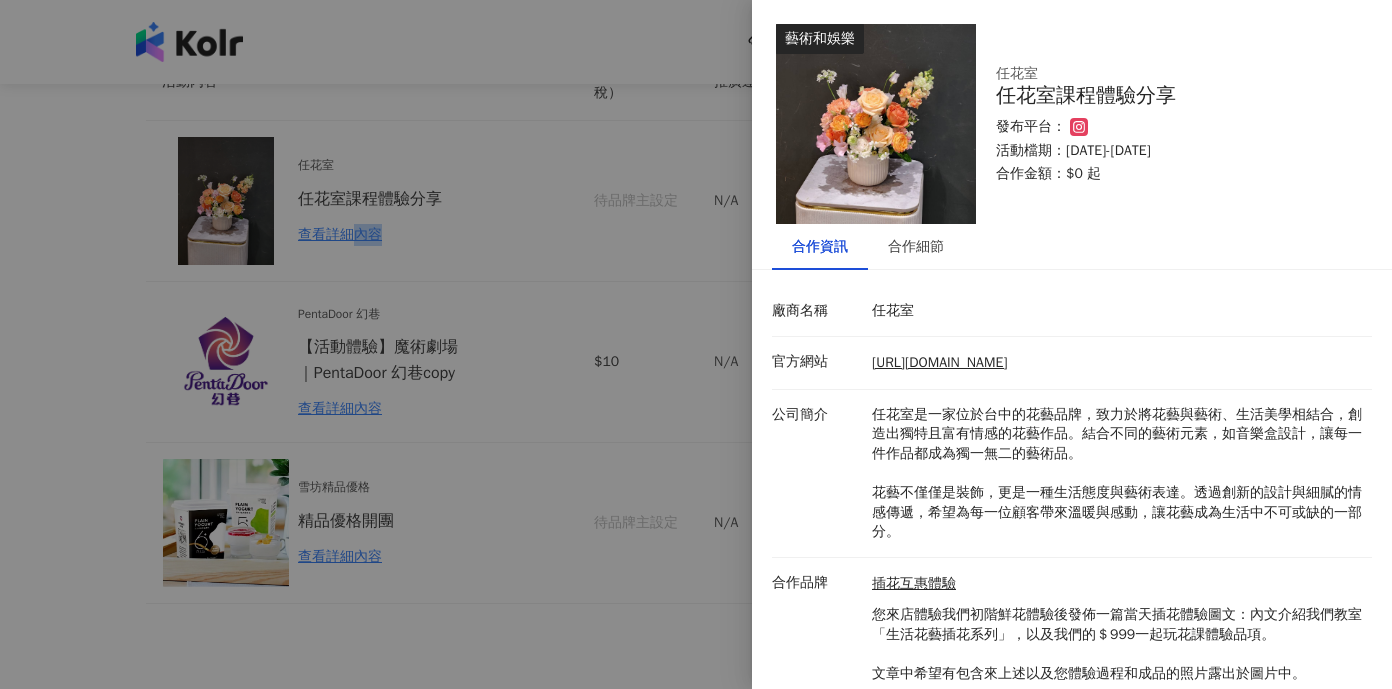 scroll, scrollTop: 61, scrollLeft: 0, axis: vertical 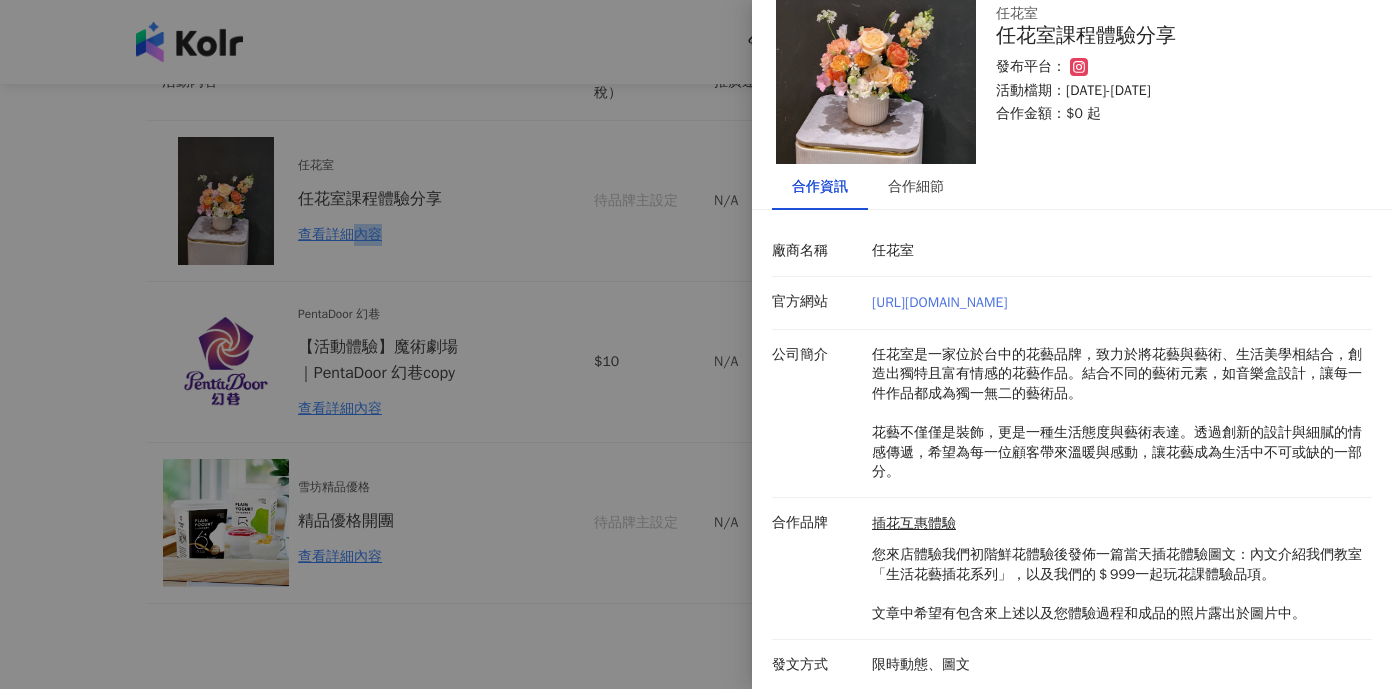 click on "https://anyoneartistflower.com/" at bounding box center [939, 302] 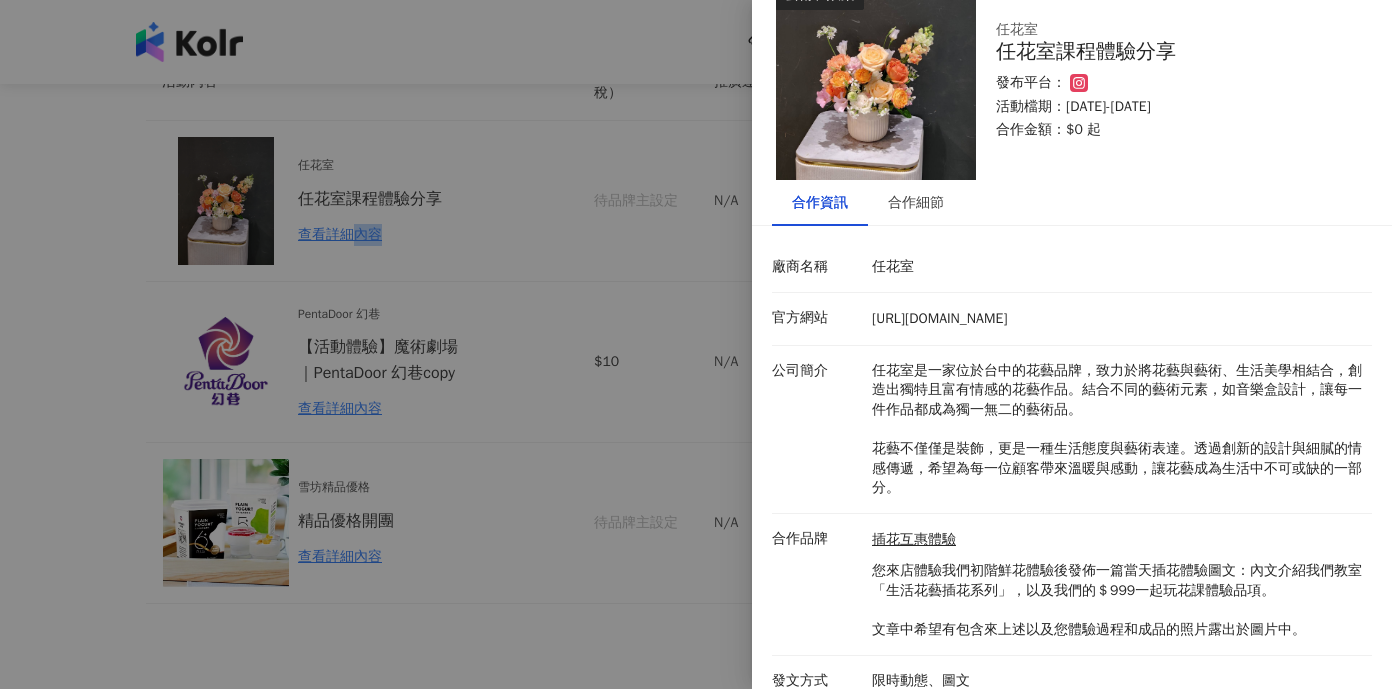scroll, scrollTop: 61, scrollLeft: 0, axis: vertical 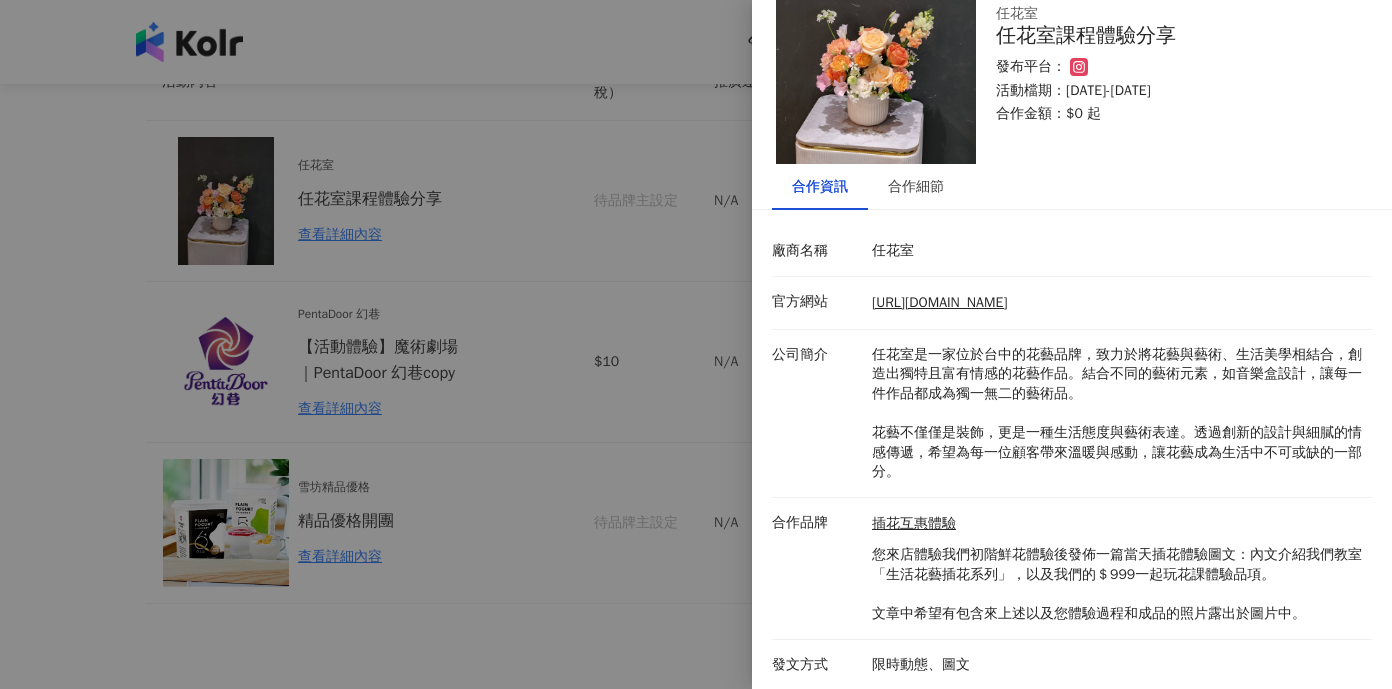 click on "插花互惠體驗  您來店體驗我們初階鮮花體驗後發佈一篇當天插花體驗圖文：內文介紹我們教室「生活花藝插花系列」，以及我們的＄999一起玩花課體驗品項。
文章中希望有包含來上述以及您體驗過程和成品的照片露出於圖片中。" at bounding box center [1117, 569] 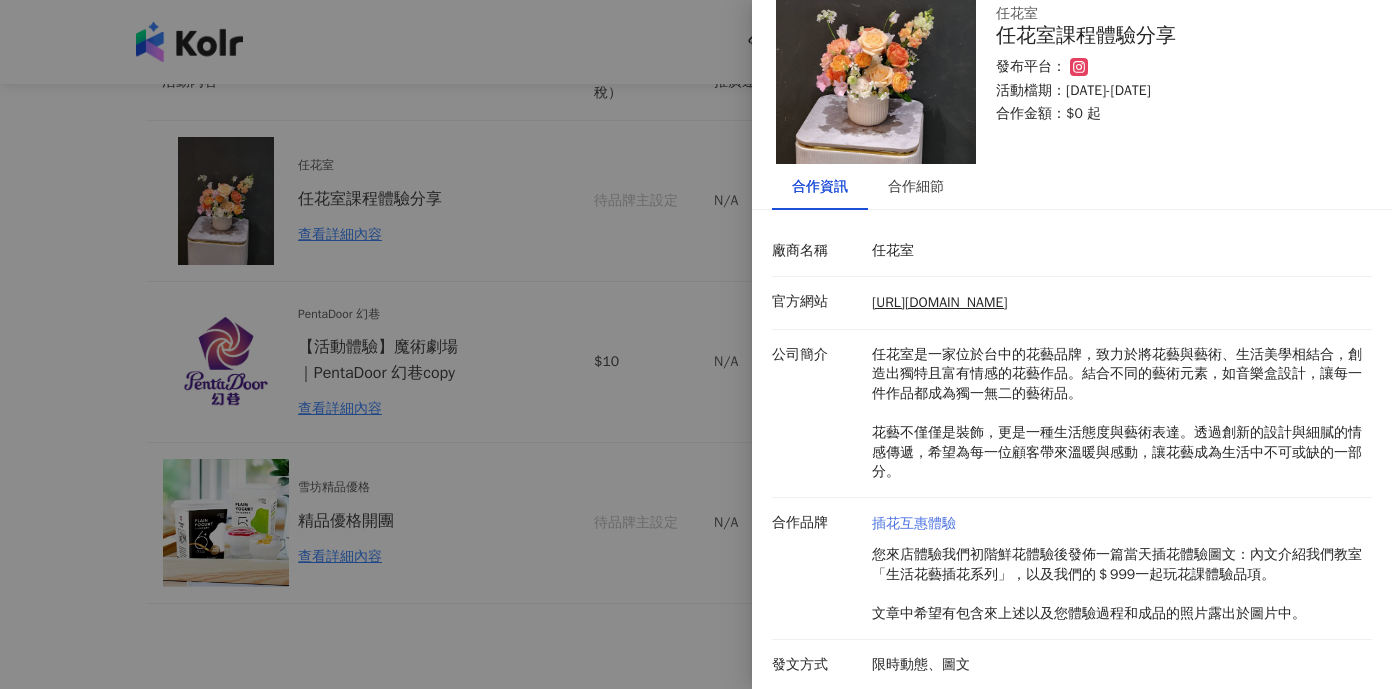 click on "插花互惠體驗" at bounding box center [1117, 524] 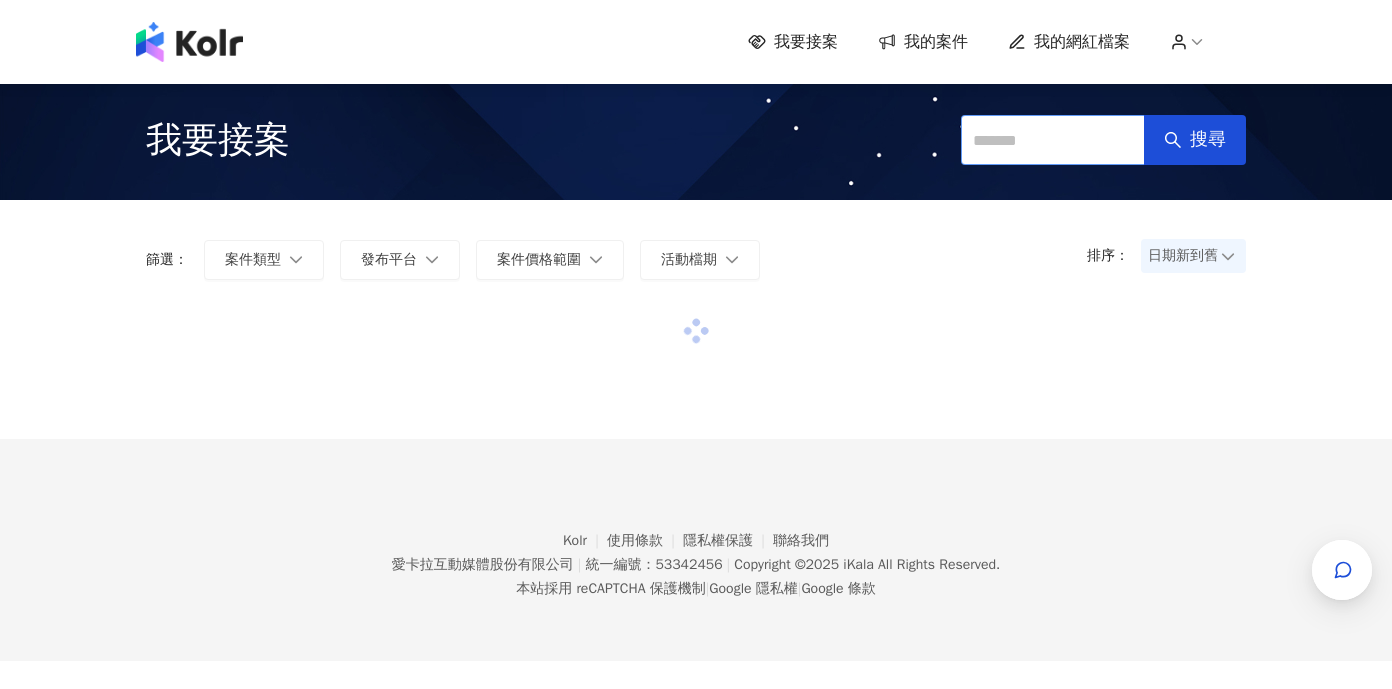 scroll, scrollTop: 0, scrollLeft: 0, axis: both 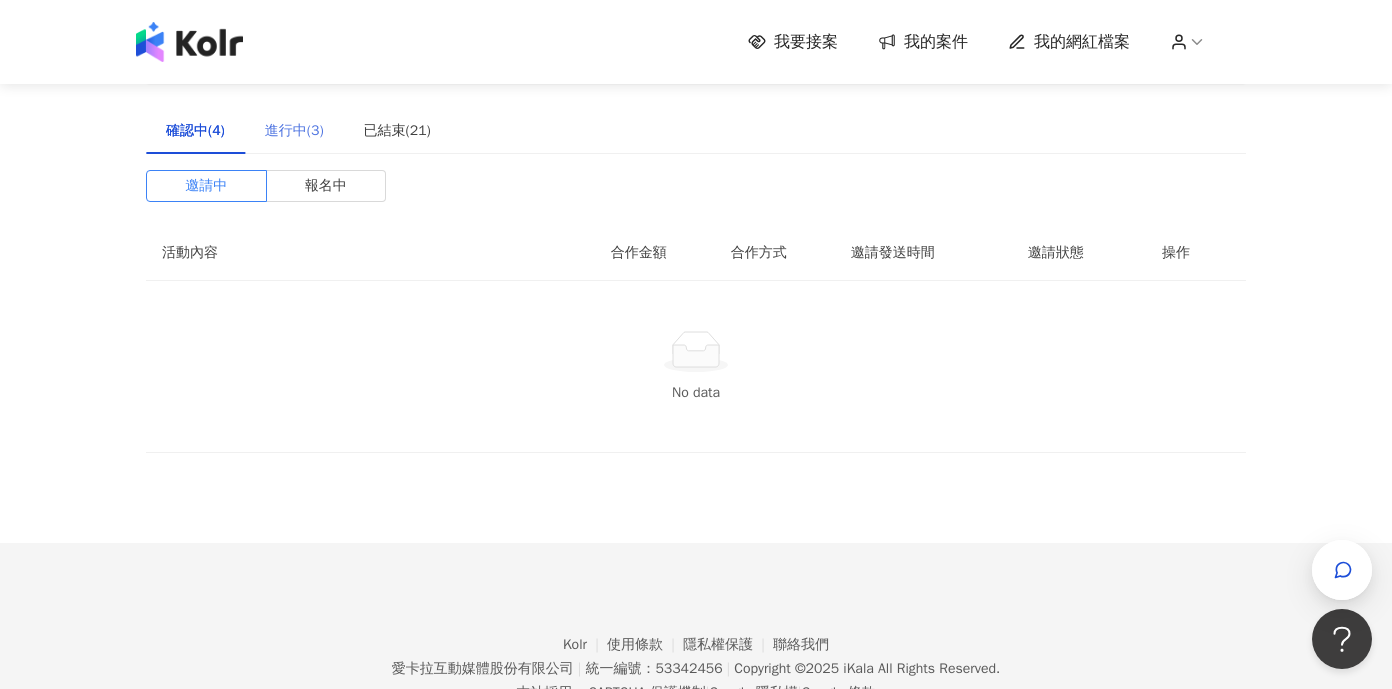 click on "進行中(3)" at bounding box center [294, 131] 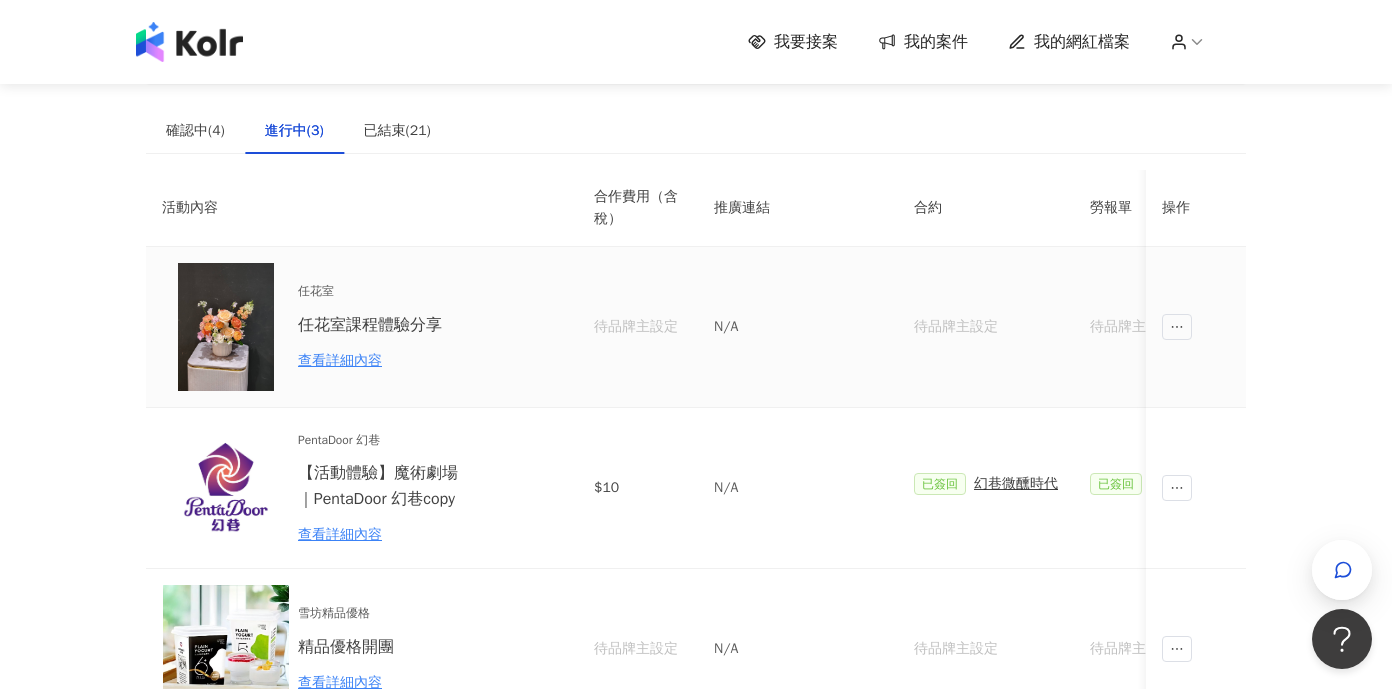 click on "任花室課程體驗分享" at bounding box center [385, 325] 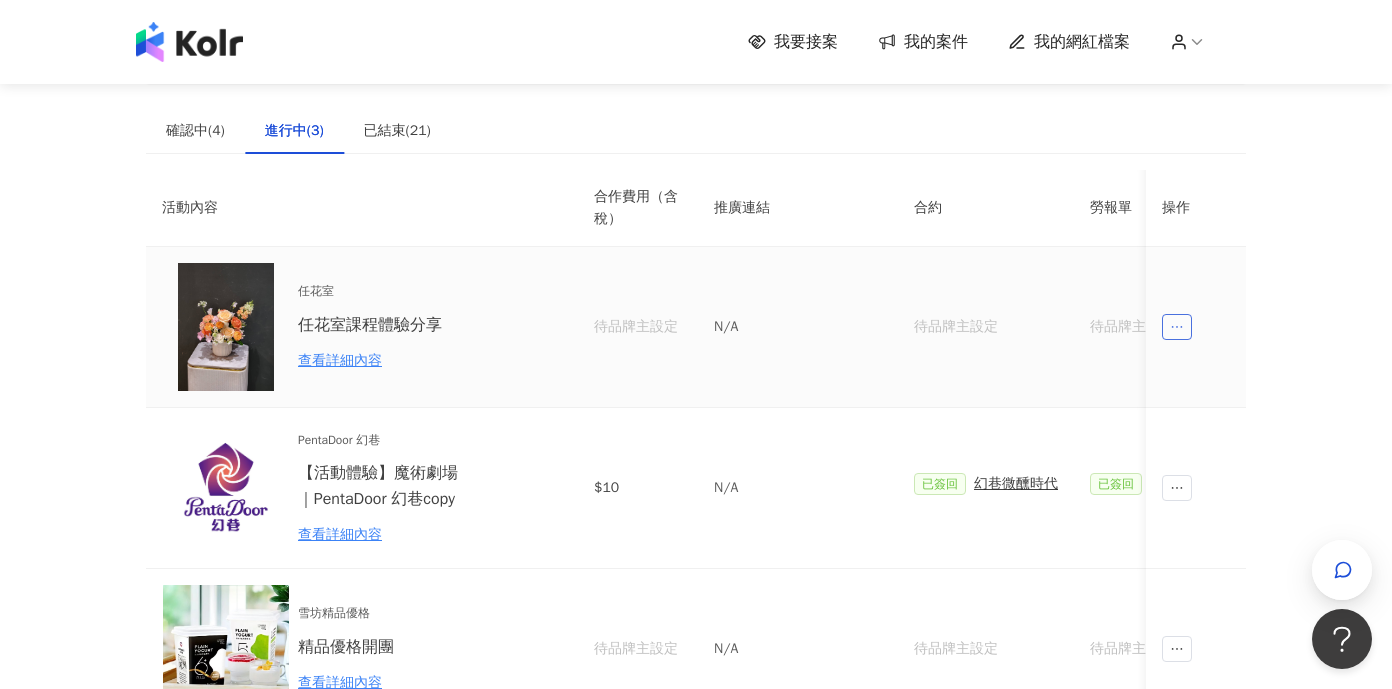 click at bounding box center (1177, 327) 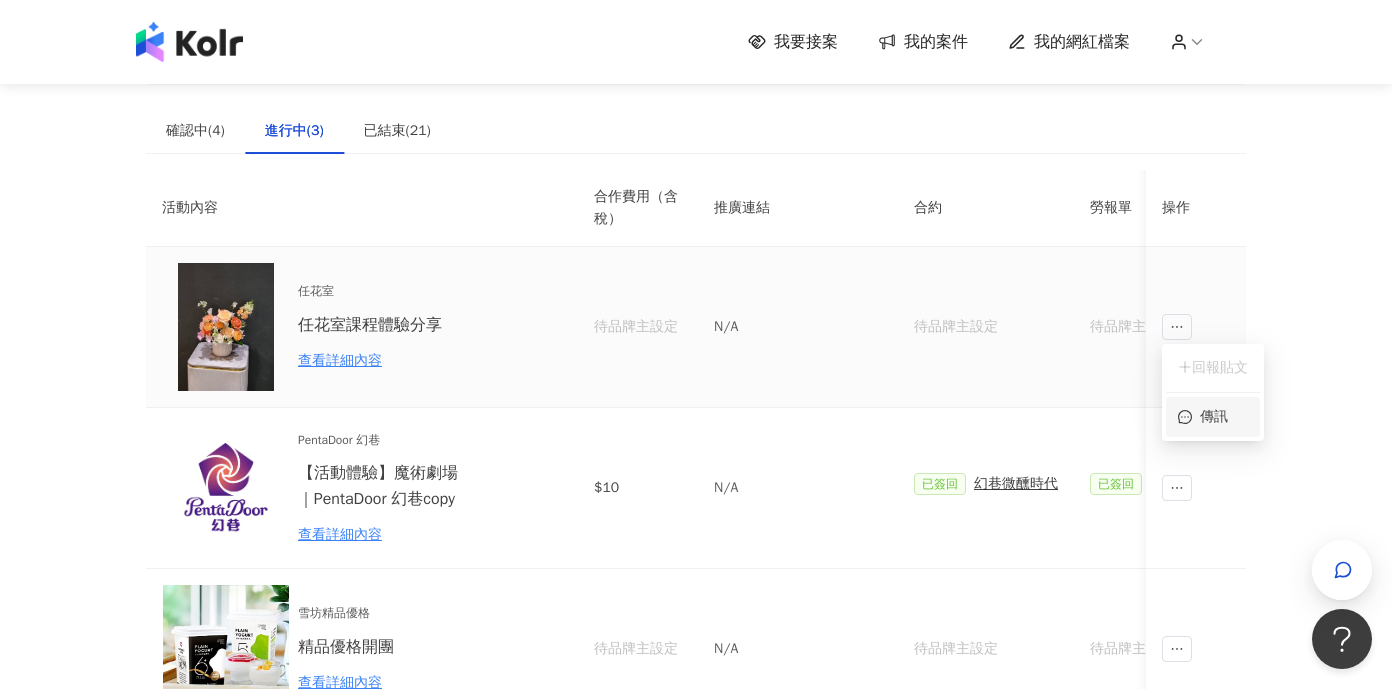 click on "傳訊" at bounding box center (1213, 417) 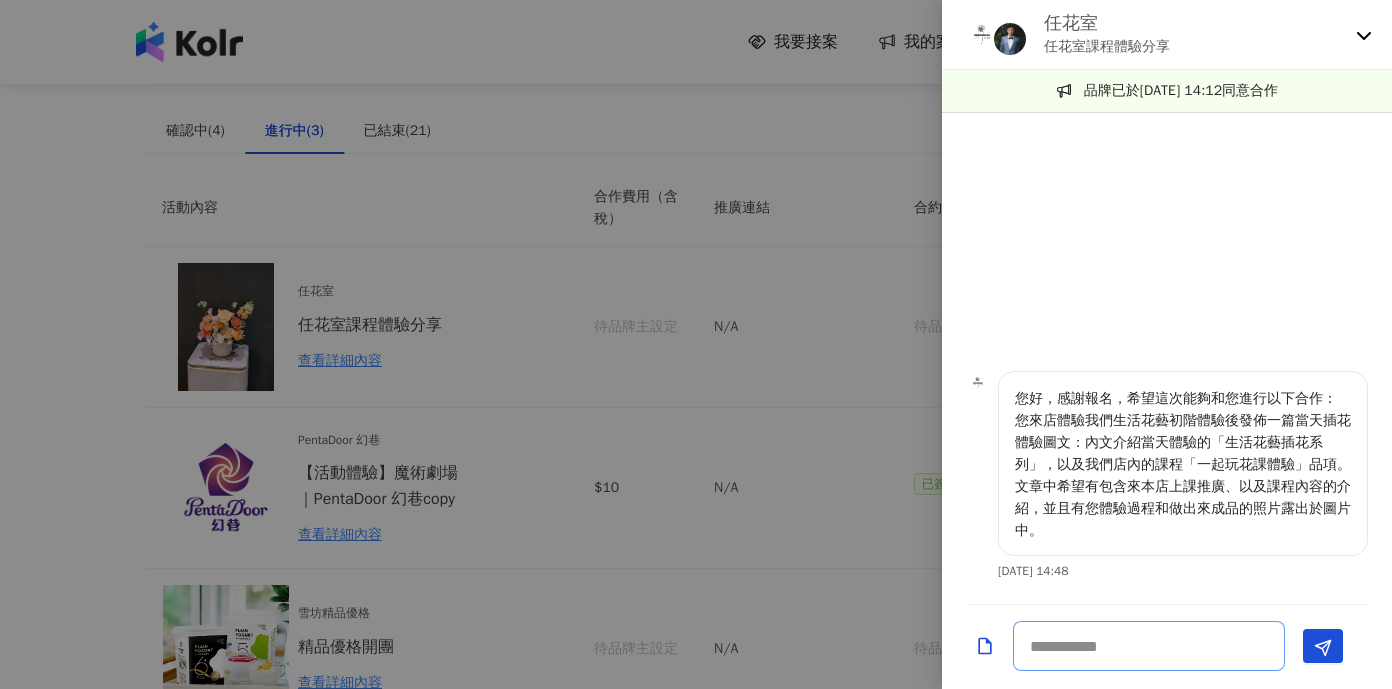 click at bounding box center [1149, 646] 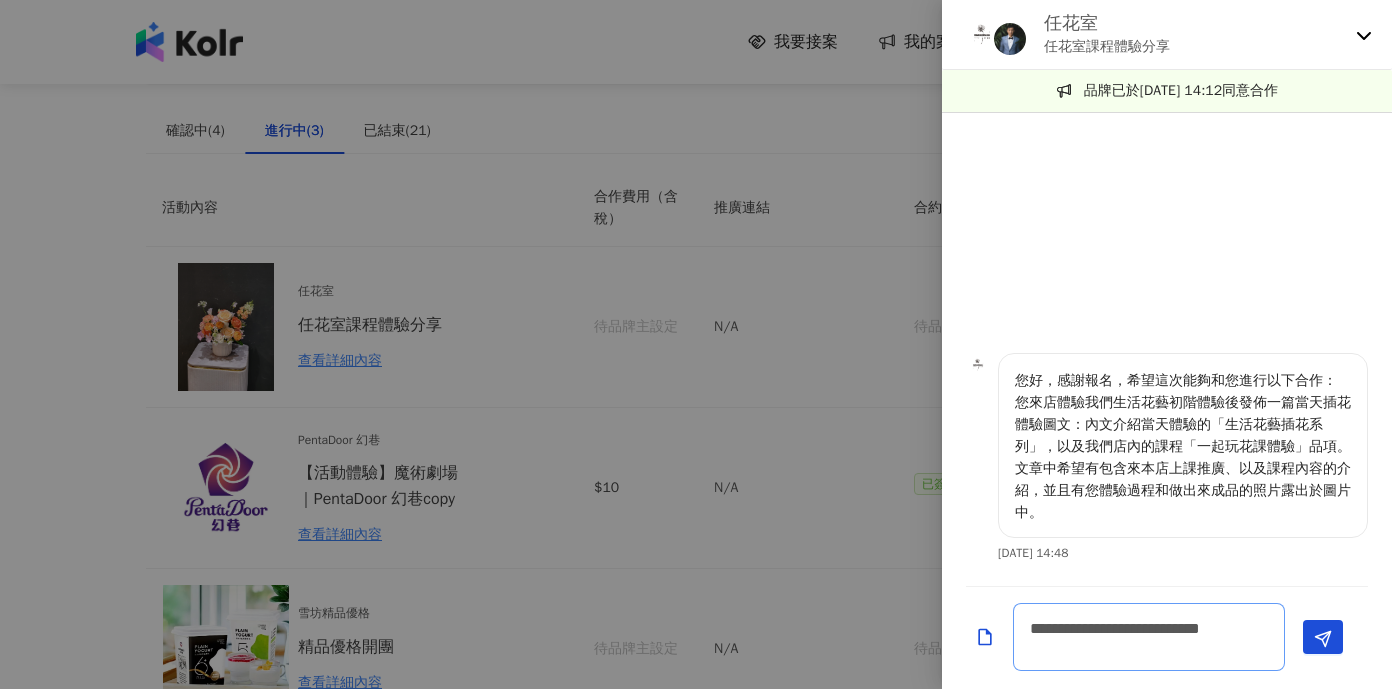 scroll, scrollTop: 0, scrollLeft: 0, axis: both 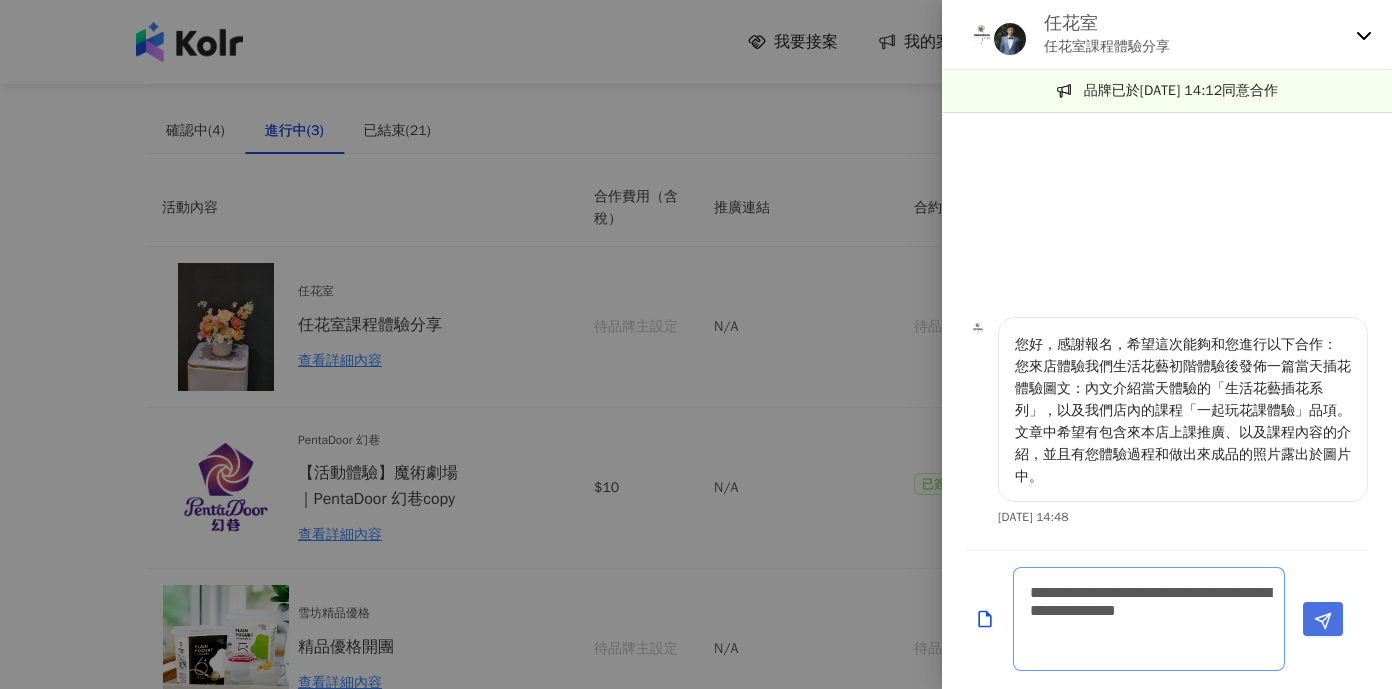 type on "**********" 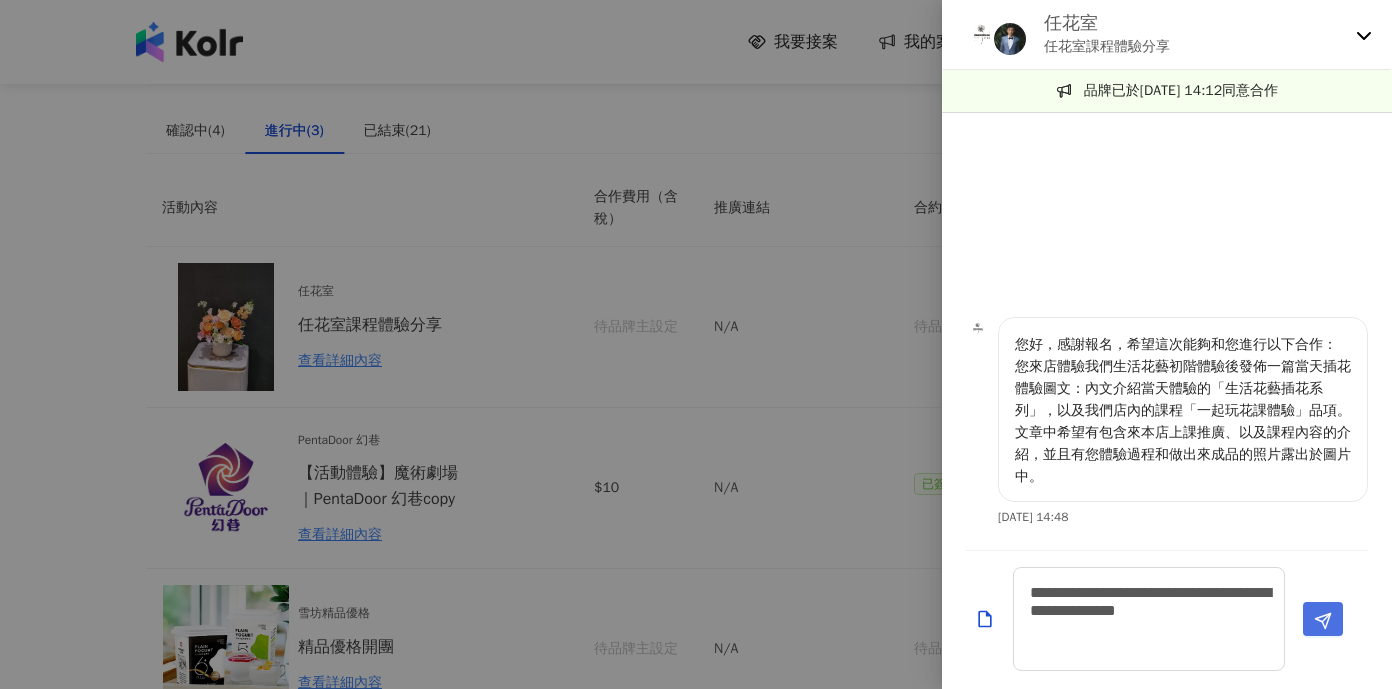 click at bounding box center (1323, 619) 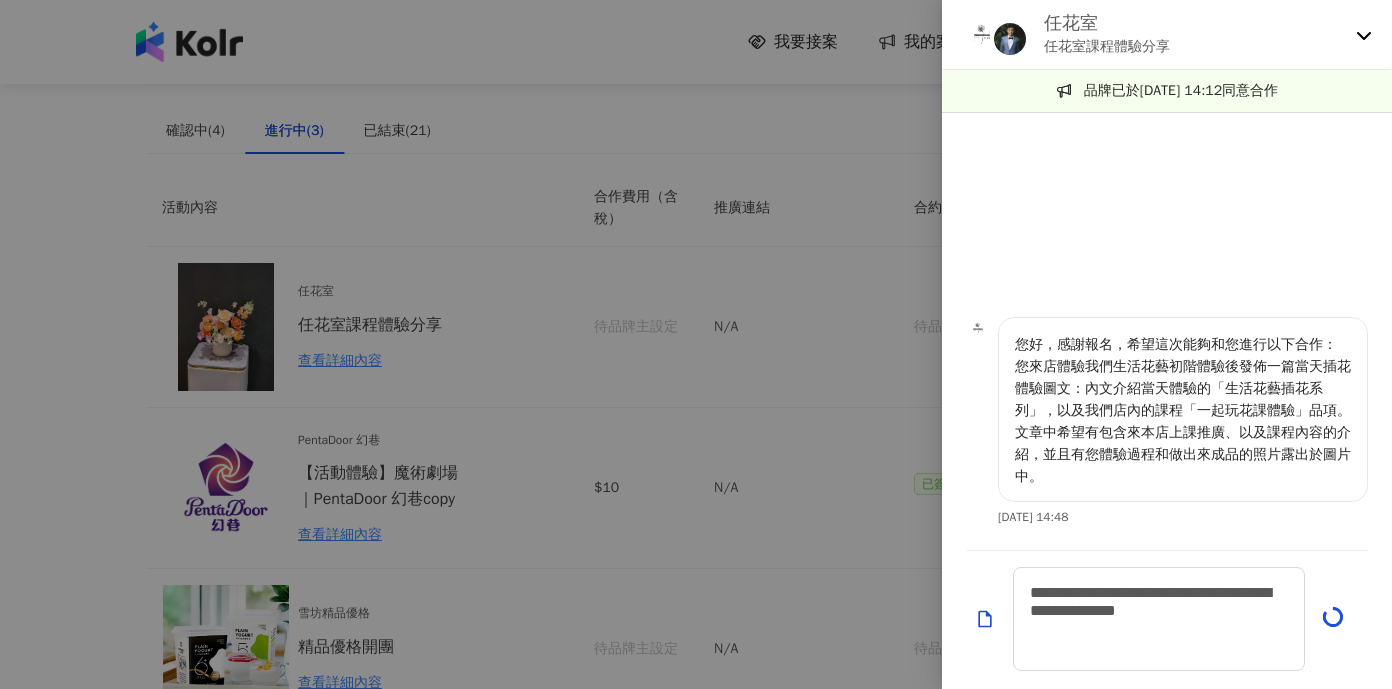 type 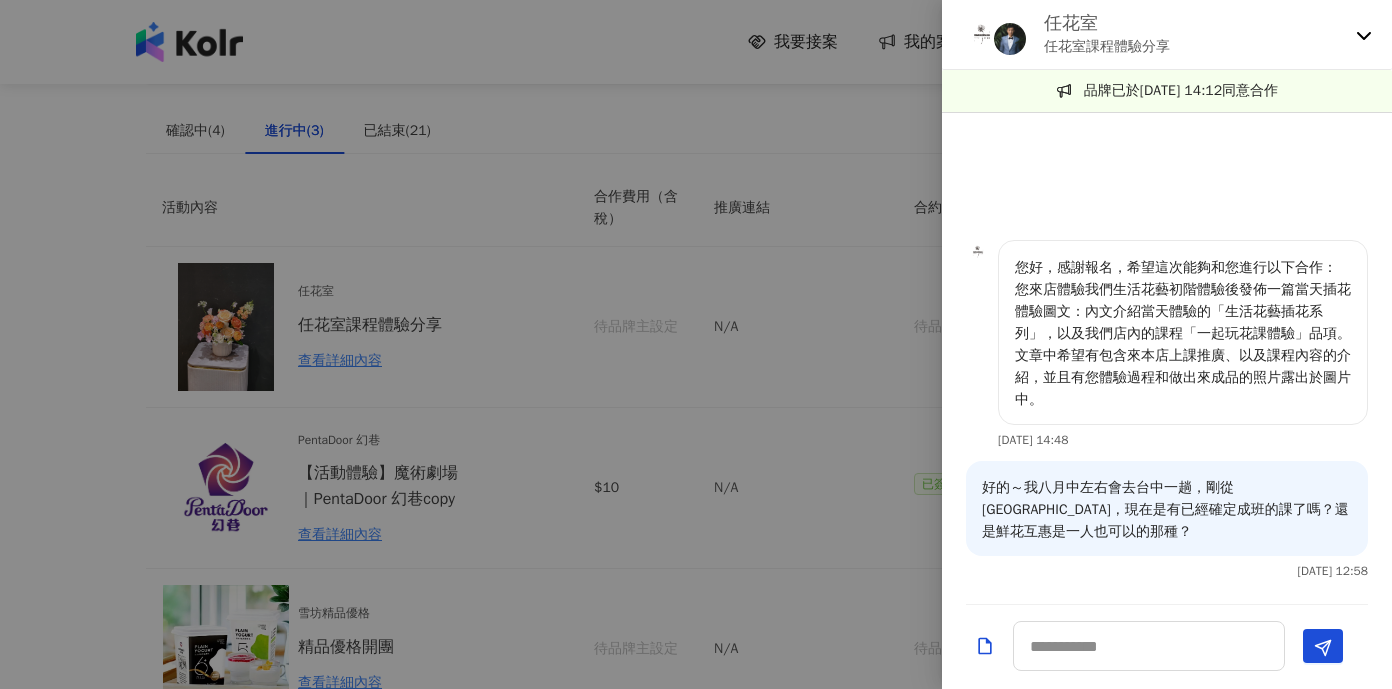 click 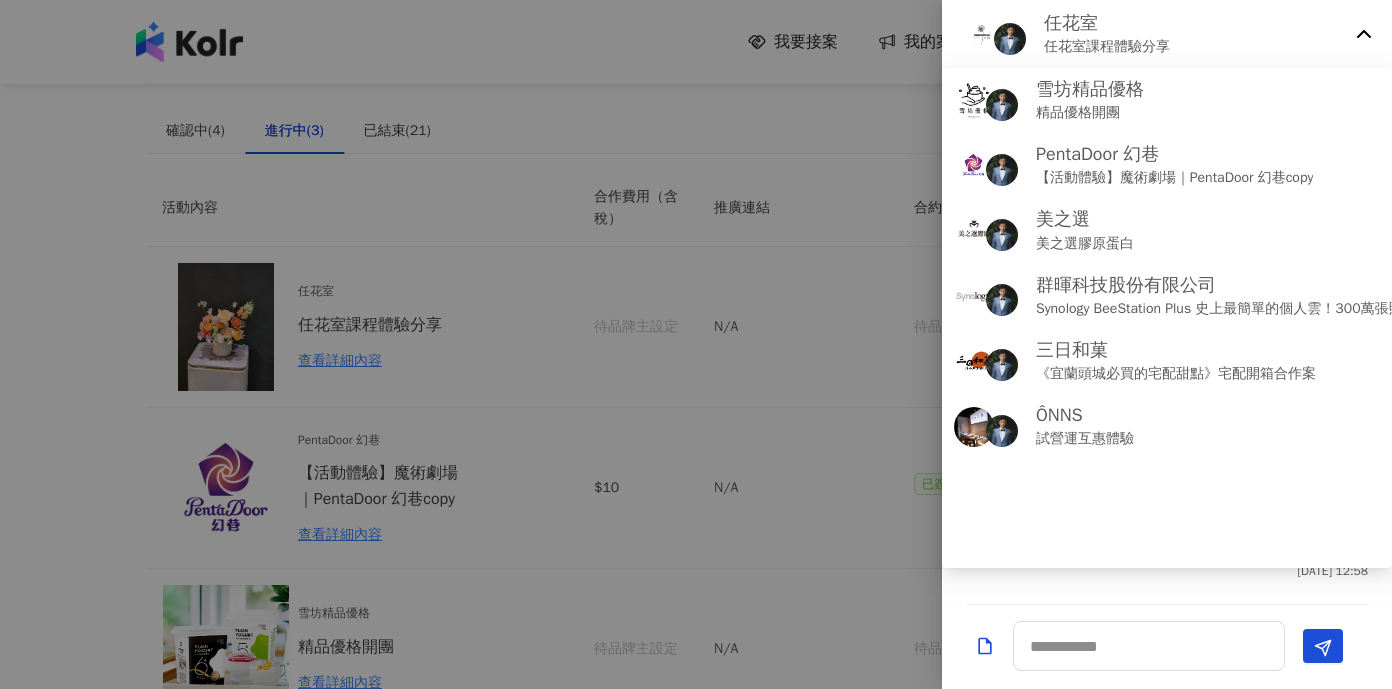 click at bounding box center [696, 344] 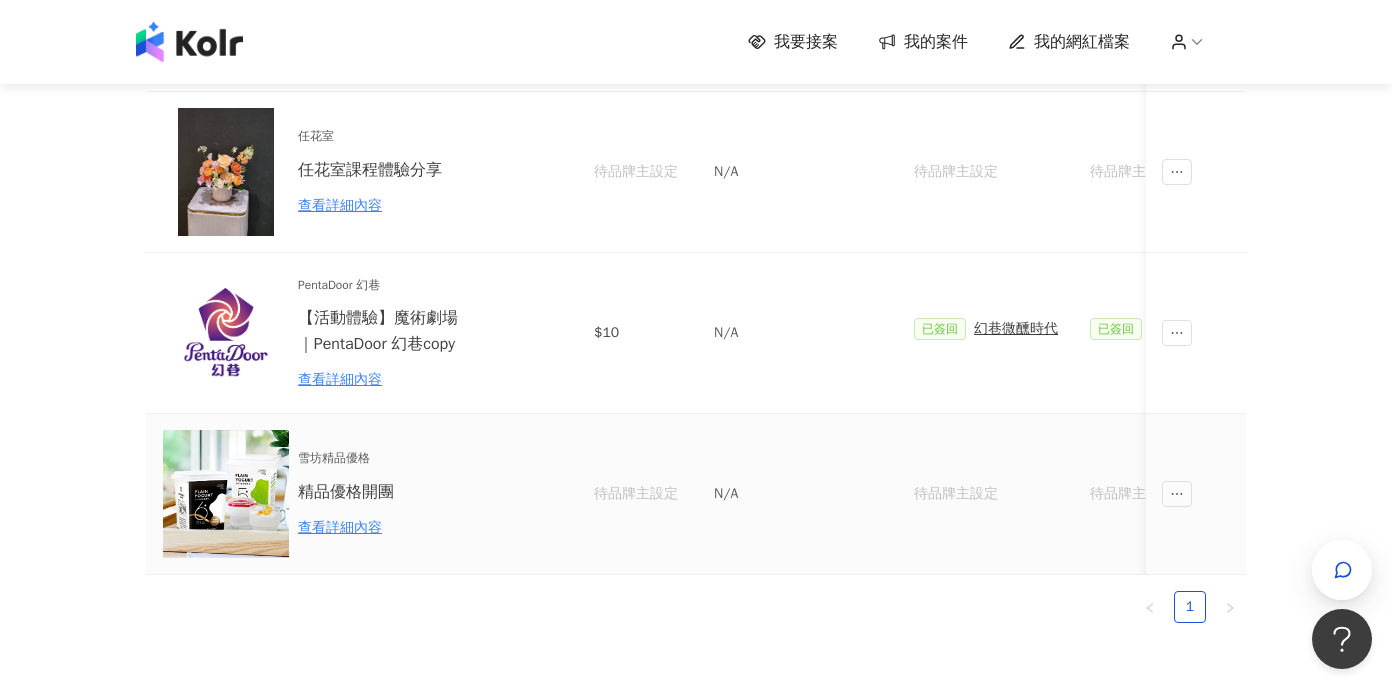scroll, scrollTop: 0, scrollLeft: 0, axis: both 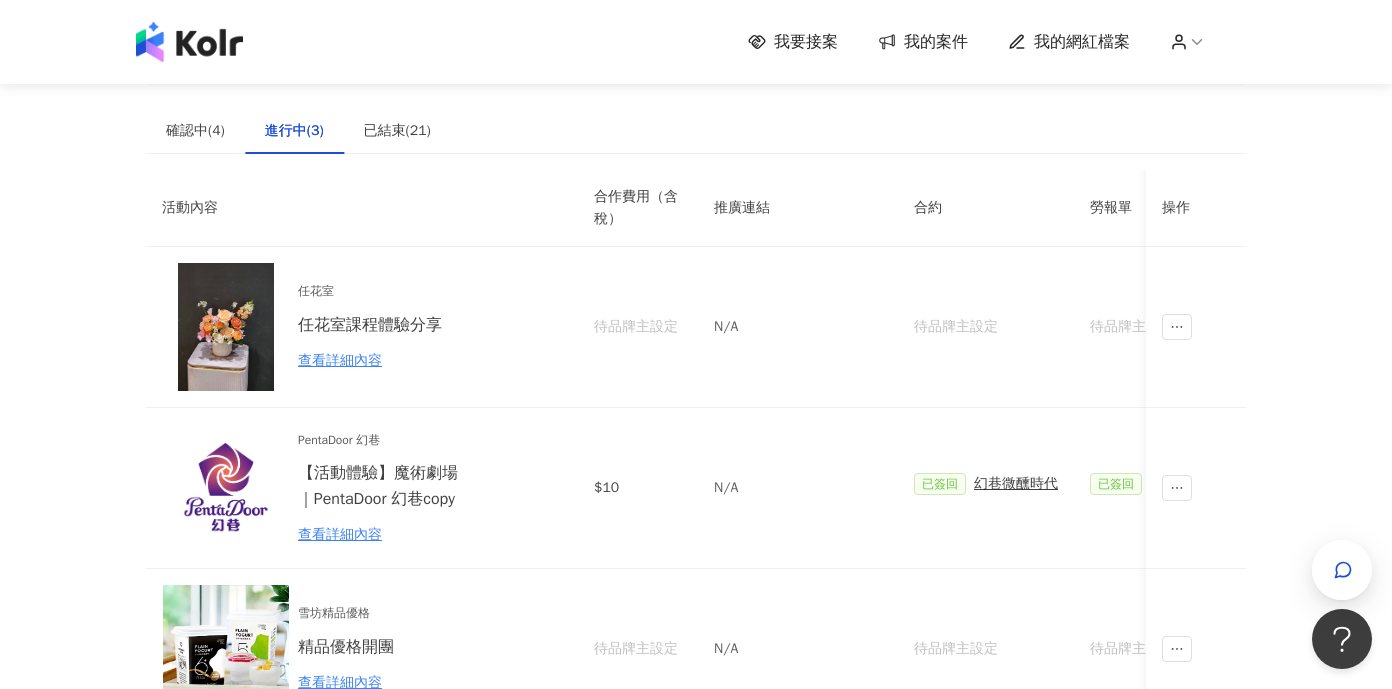 click on "我的網紅檔案" at bounding box center [1082, 42] 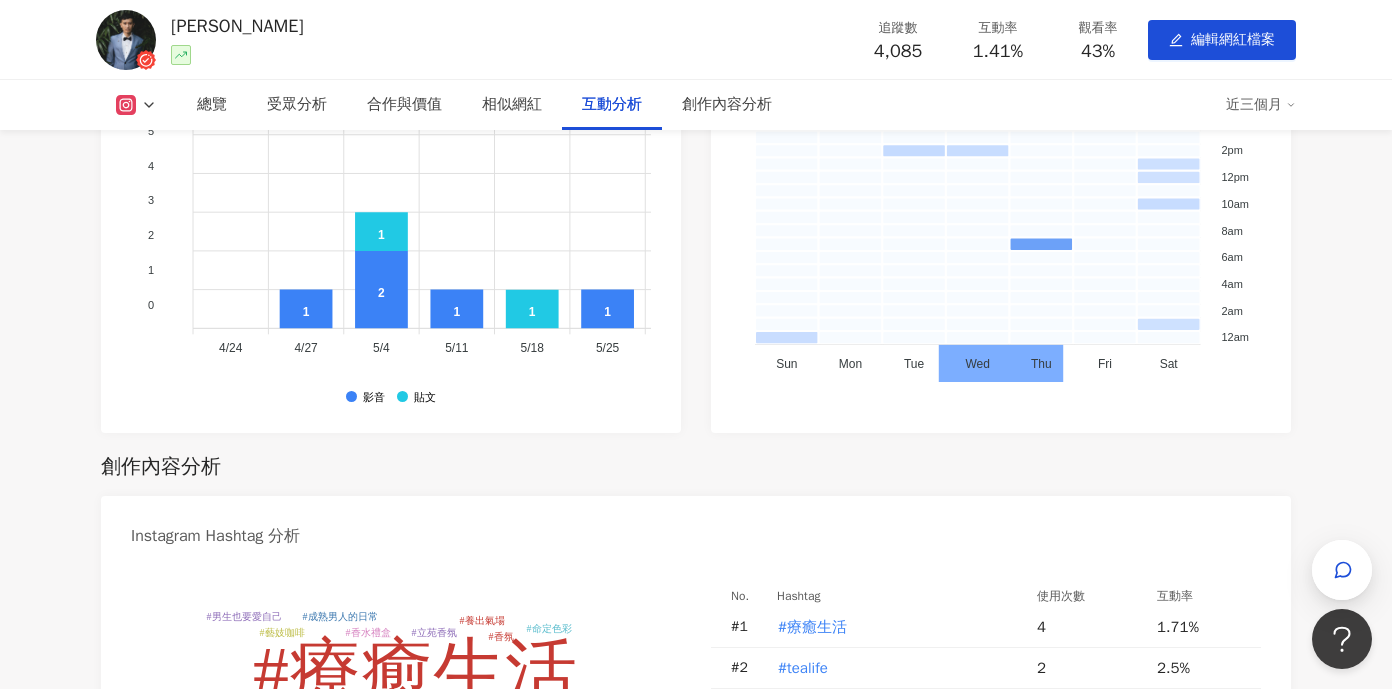scroll, scrollTop: 4525, scrollLeft: 0, axis: vertical 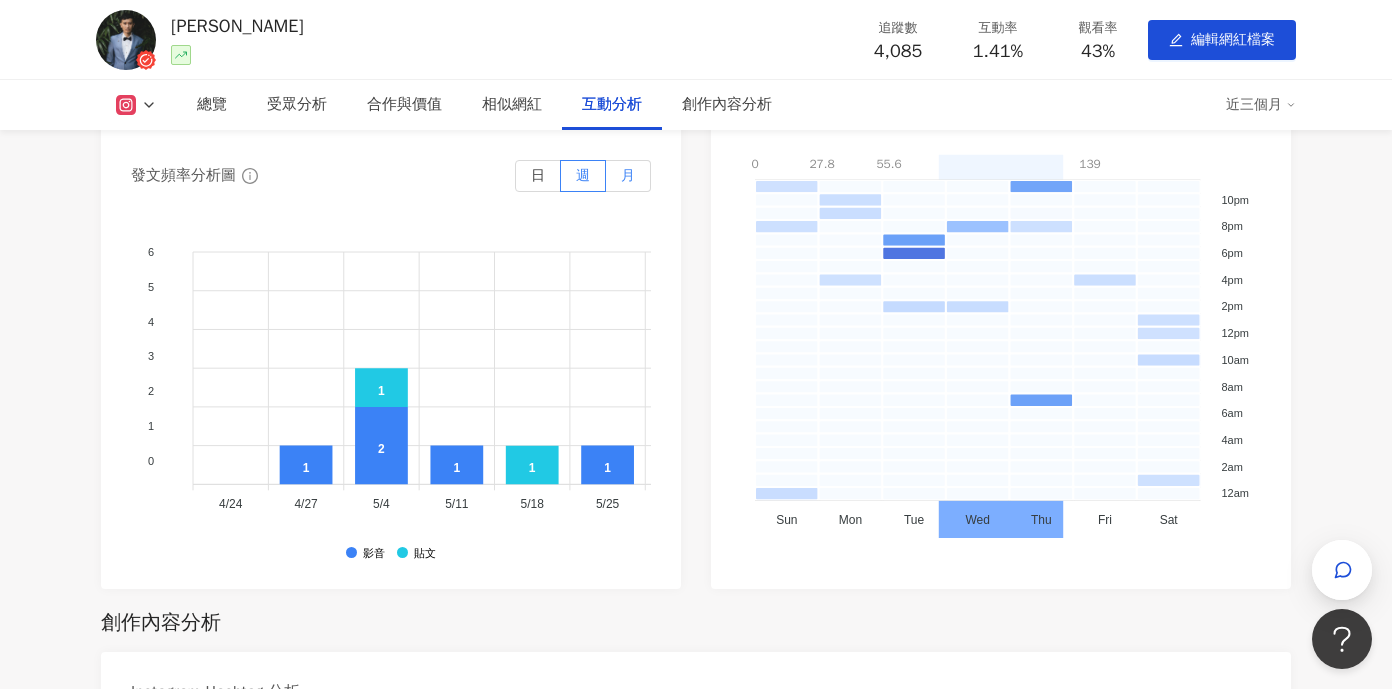click on "月" at bounding box center (628, 175) 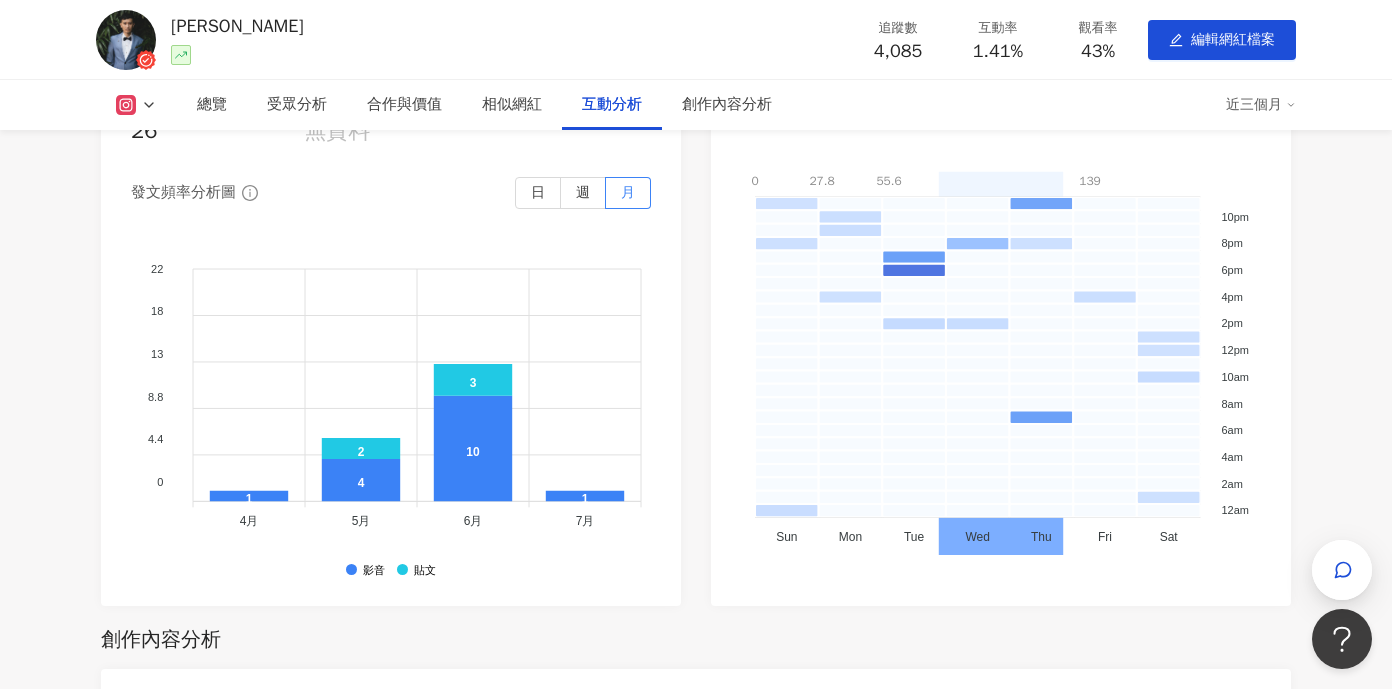scroll, scrollTop: 4510, scrollLeft: 0, axis: vertical 